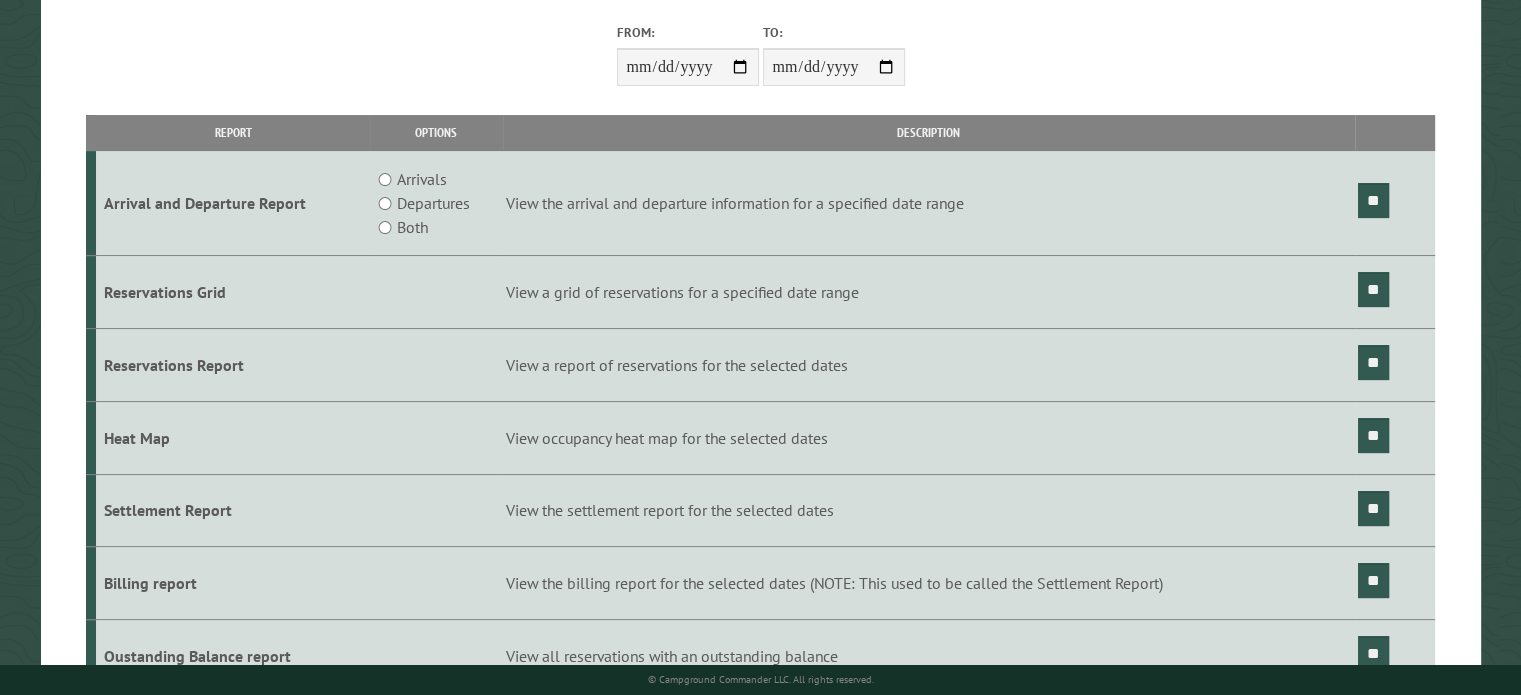 scroll, scrollTop: 0, scrollLeft: 0, axis: both 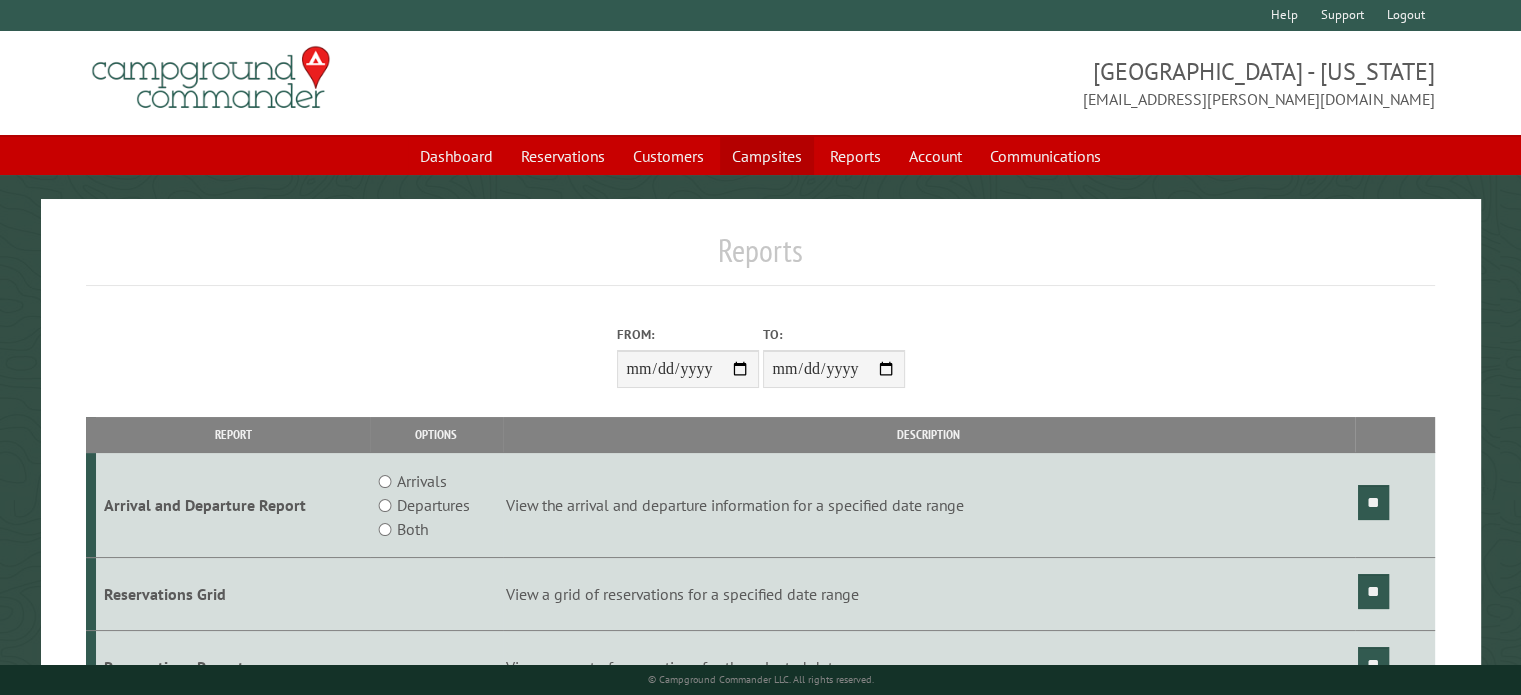 click on "Campsites" at bounding box center [767, 156] 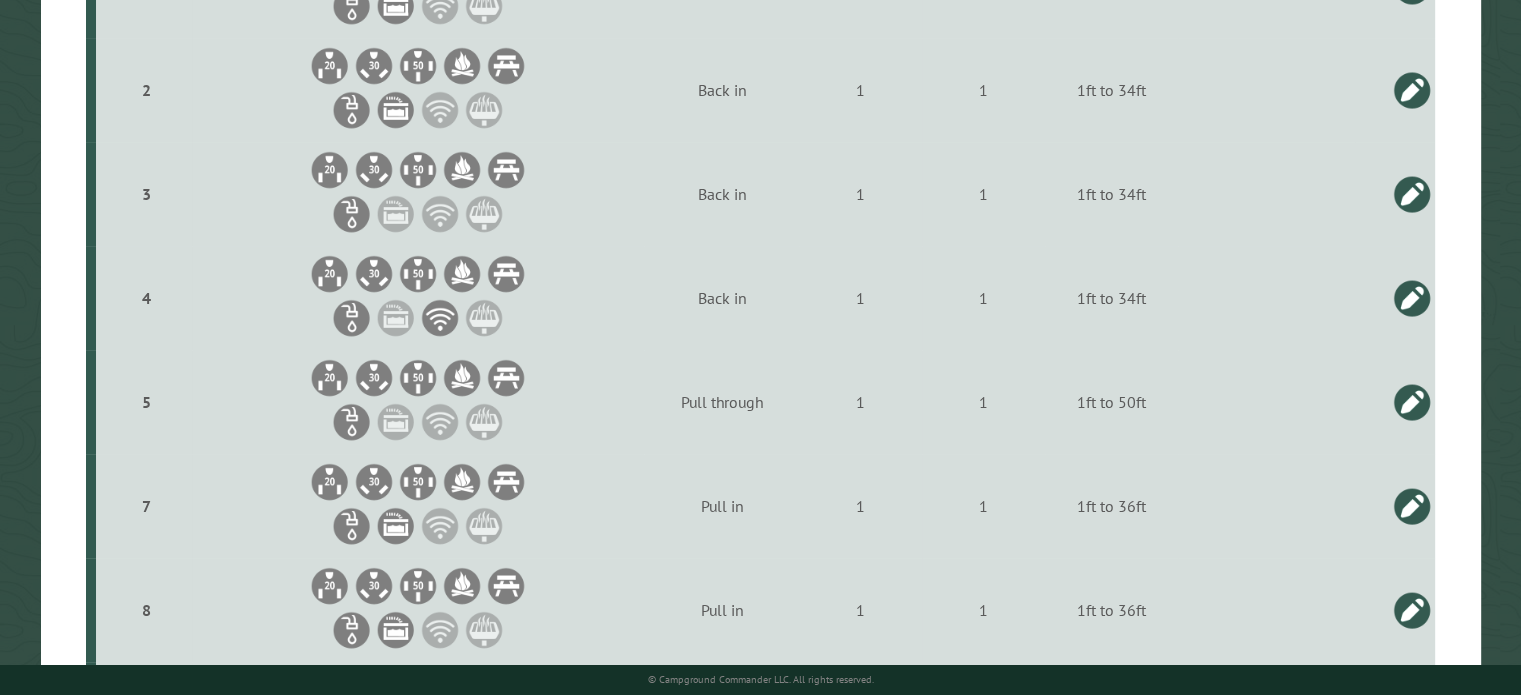 scroll, scrollTop: 0, scrollLeft: 0, axis: both 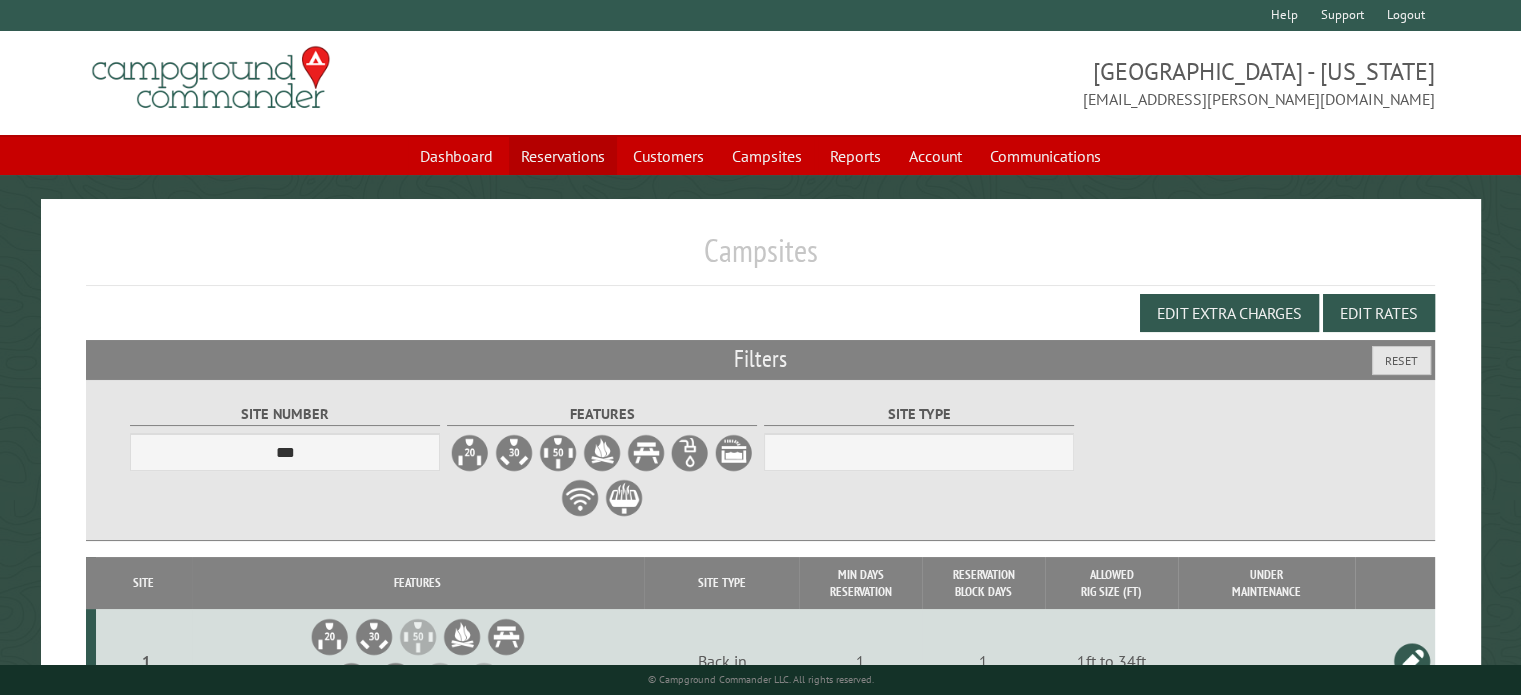 click on "Reservations" at bounding box center (563, 156) 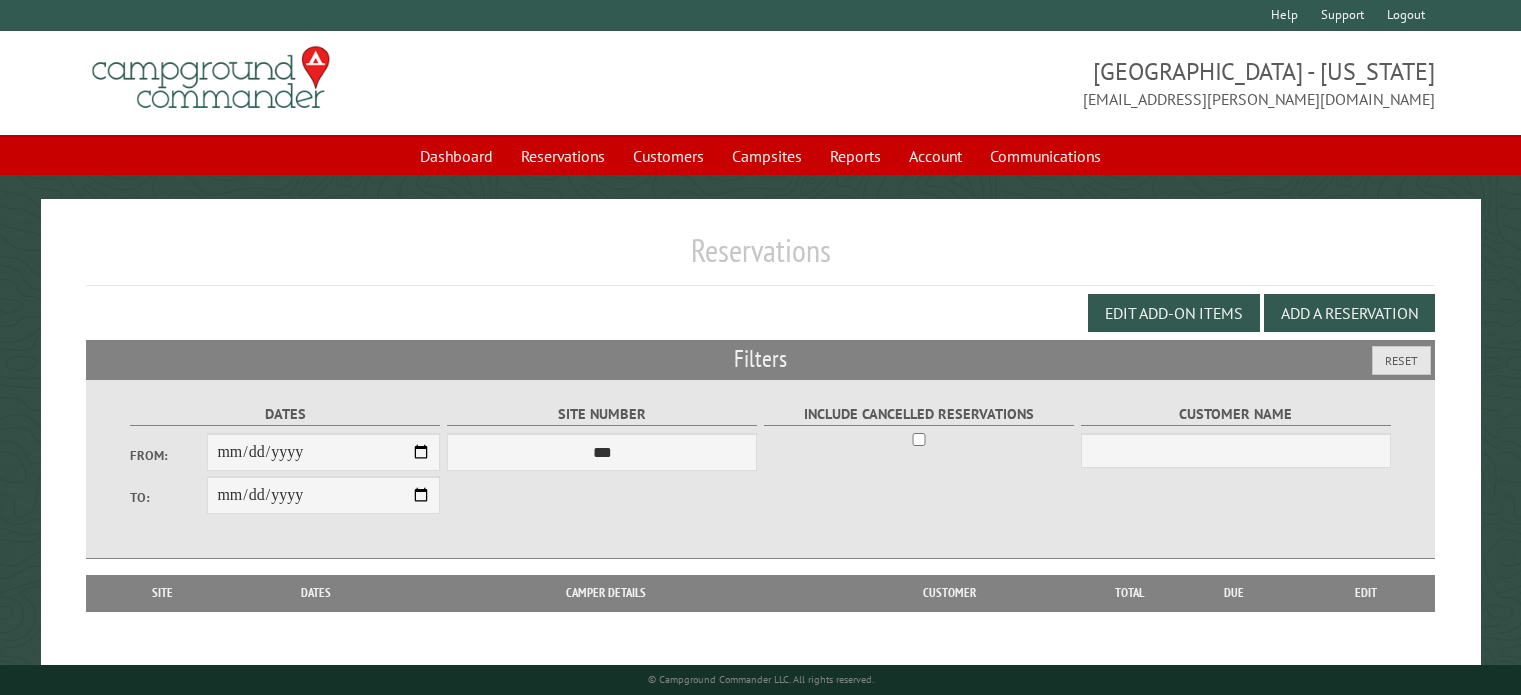 scroll, scrollTop: 0, scrollLeft: 0, axis: both 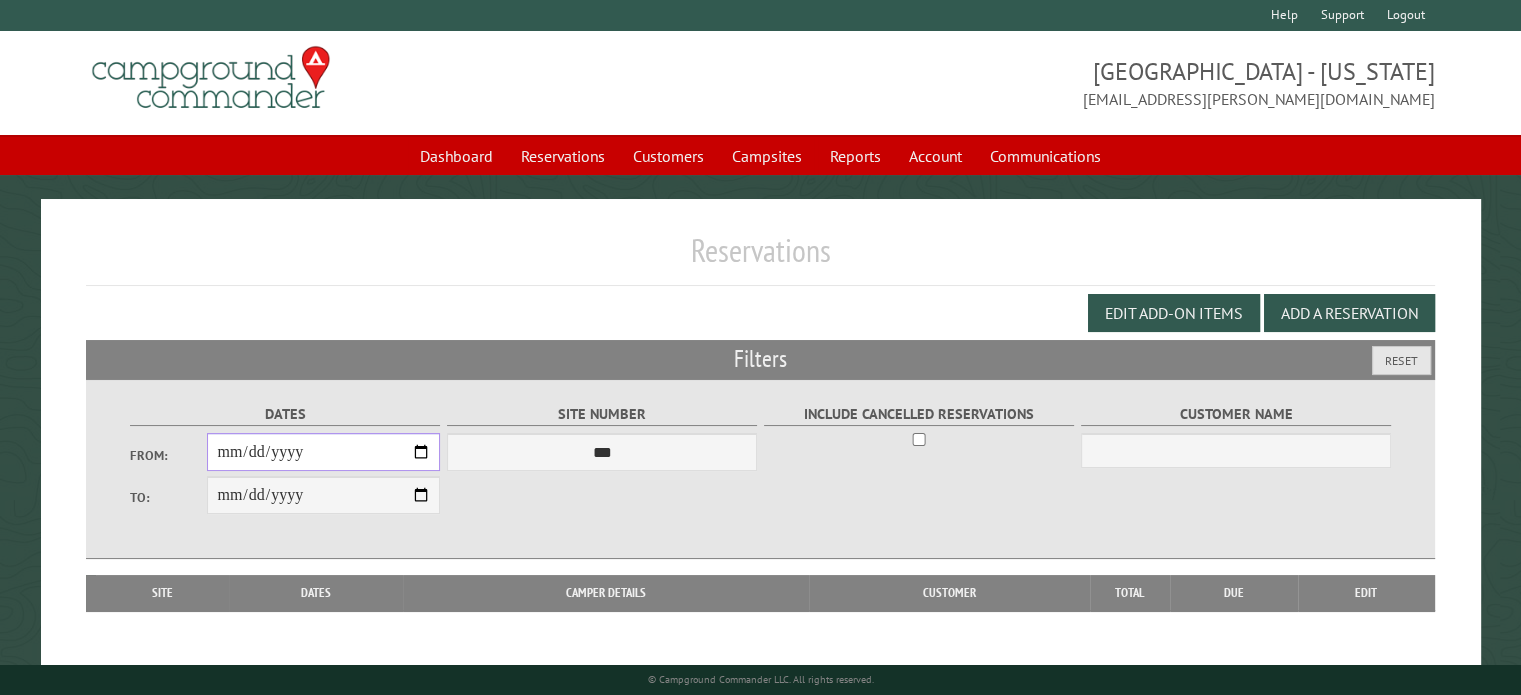 click on "From:" at bounding box center [323, 452] 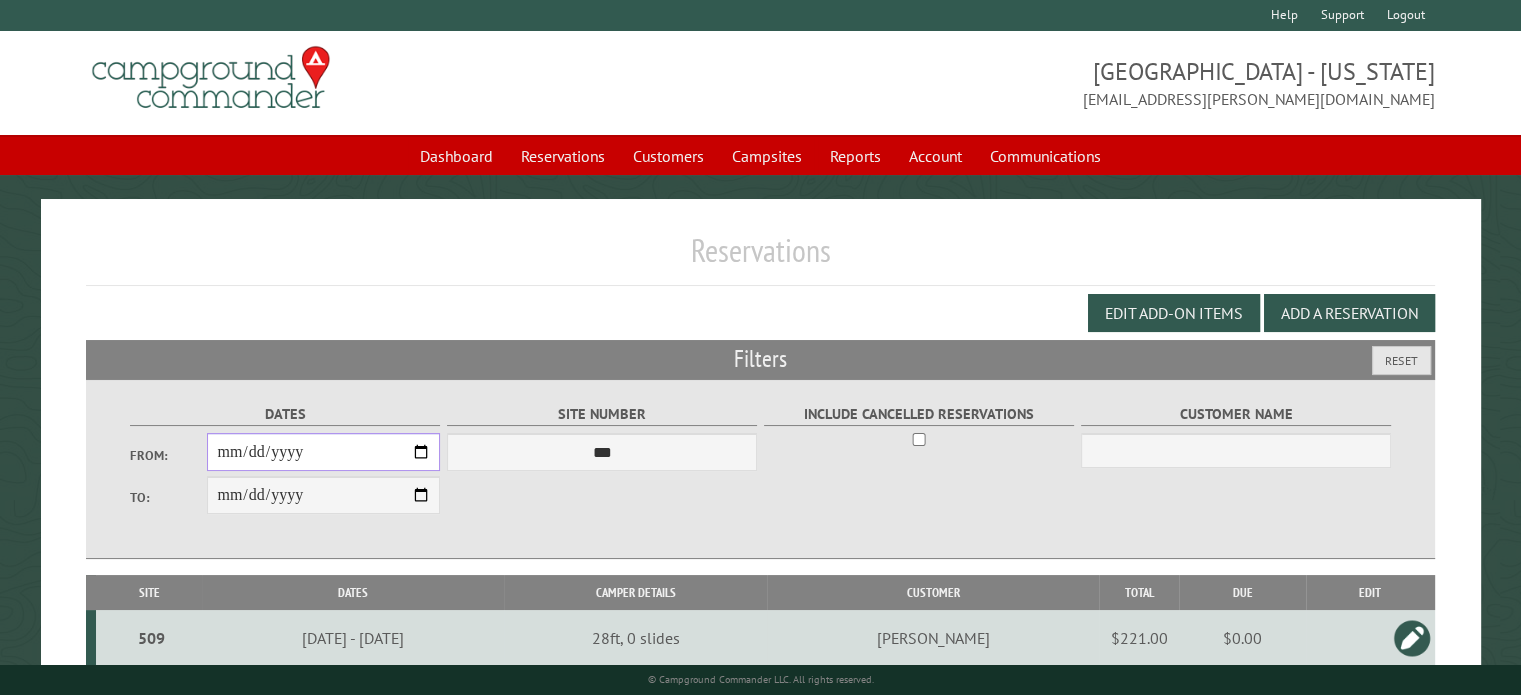 type on "**********" 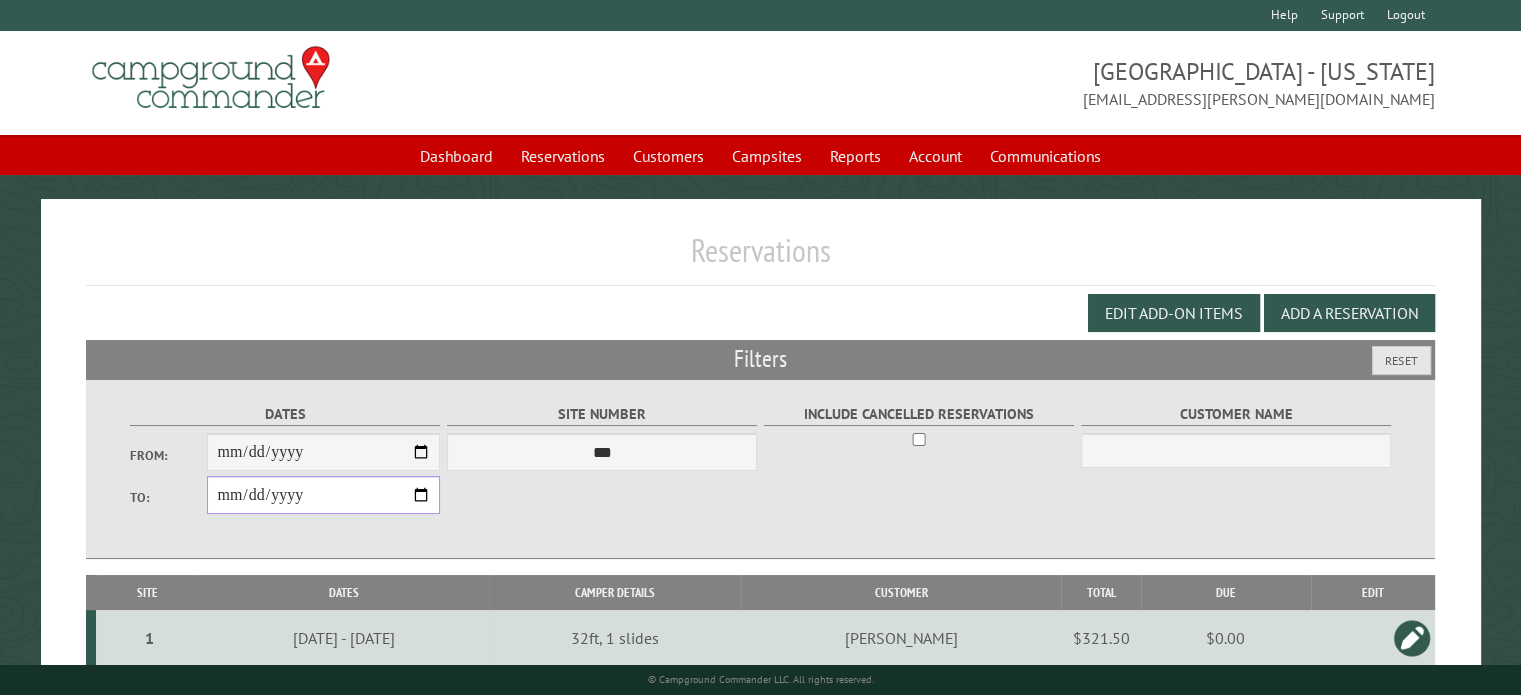 click on "**********" at bounding box center (323, 495) 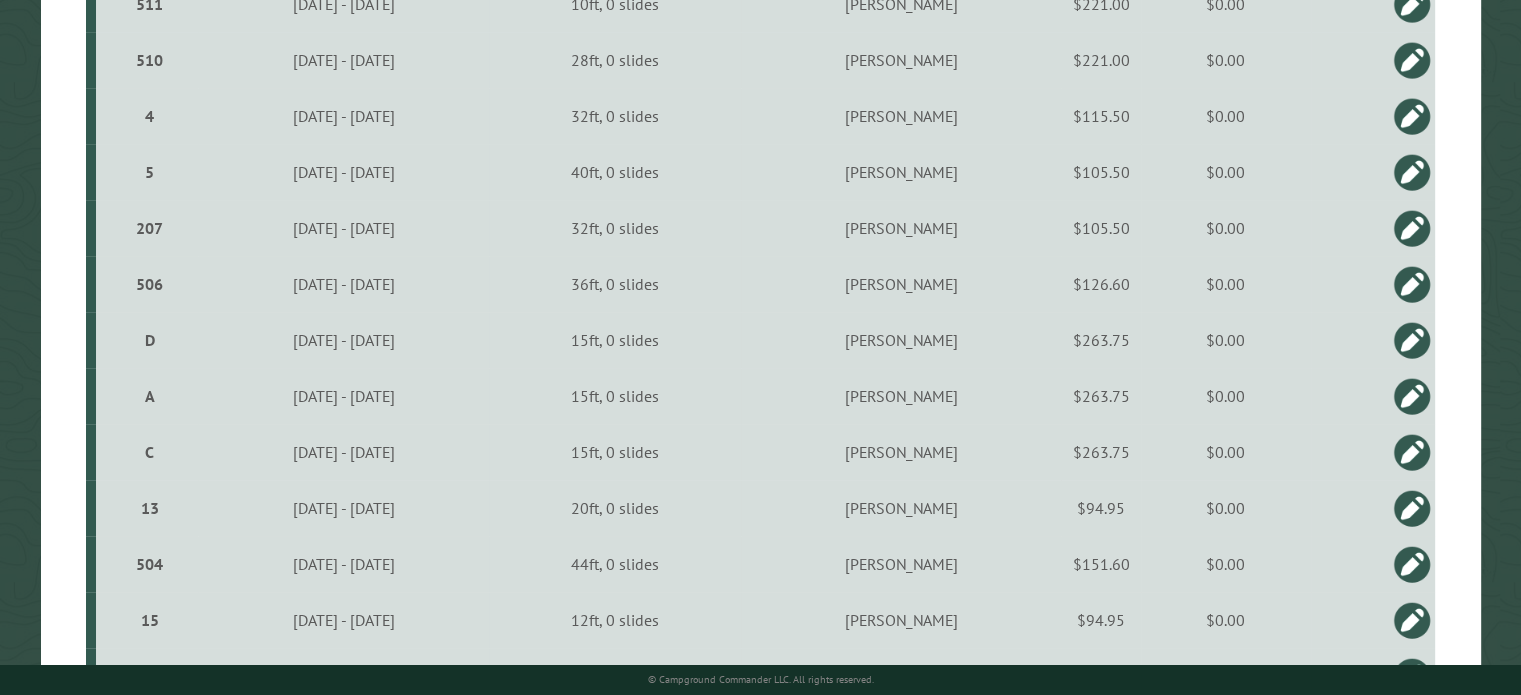 scroll, scrollTop: 1428, scrollLeft: 0, axis: vertical 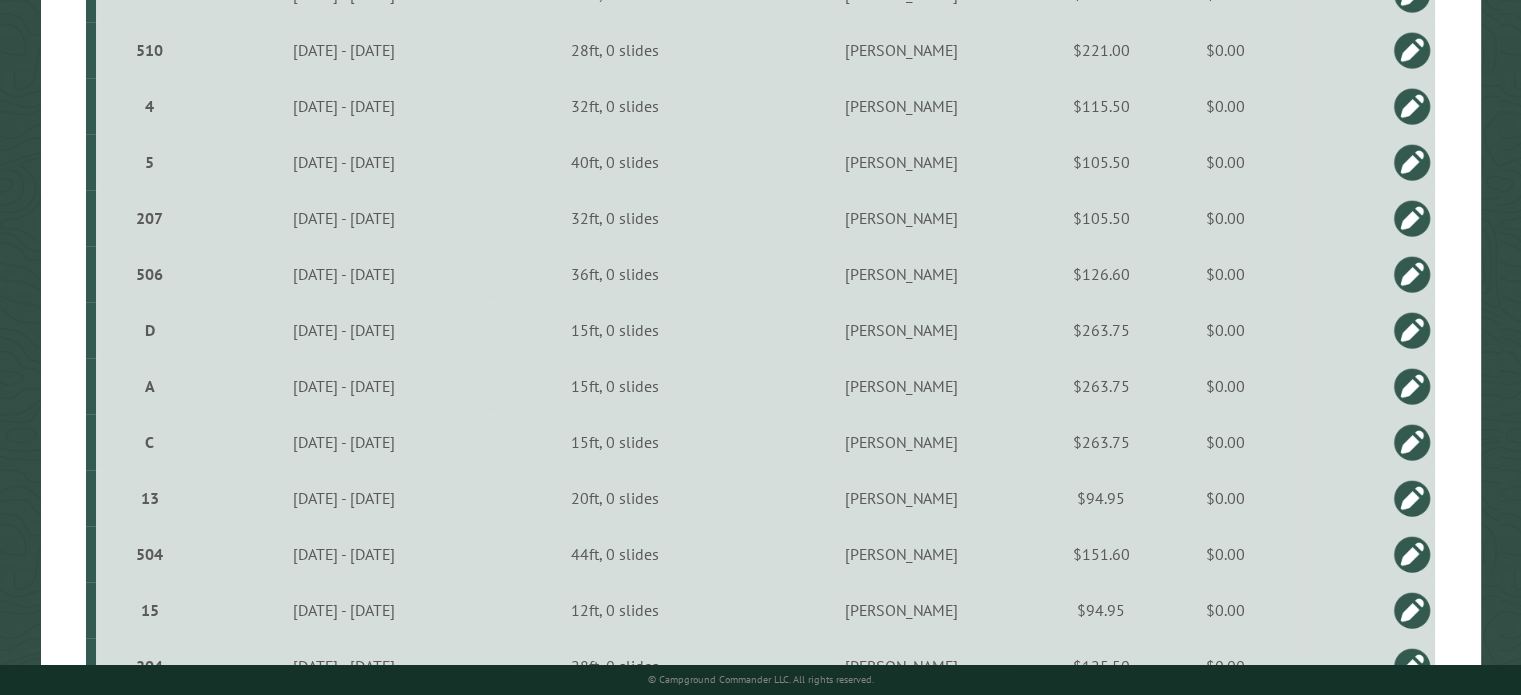 click on "**********" at bounding box center [343, 554] 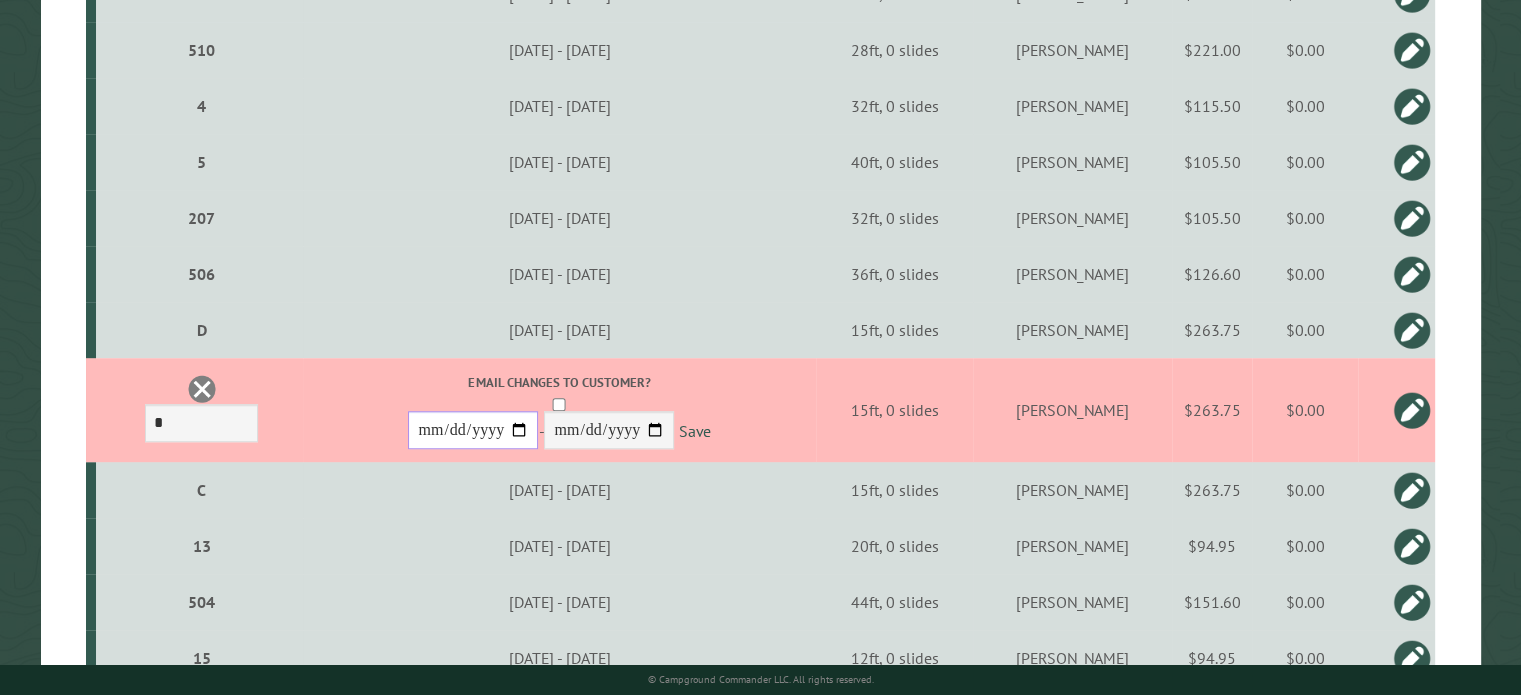 click on "**********" at bounding box center (0, 0) 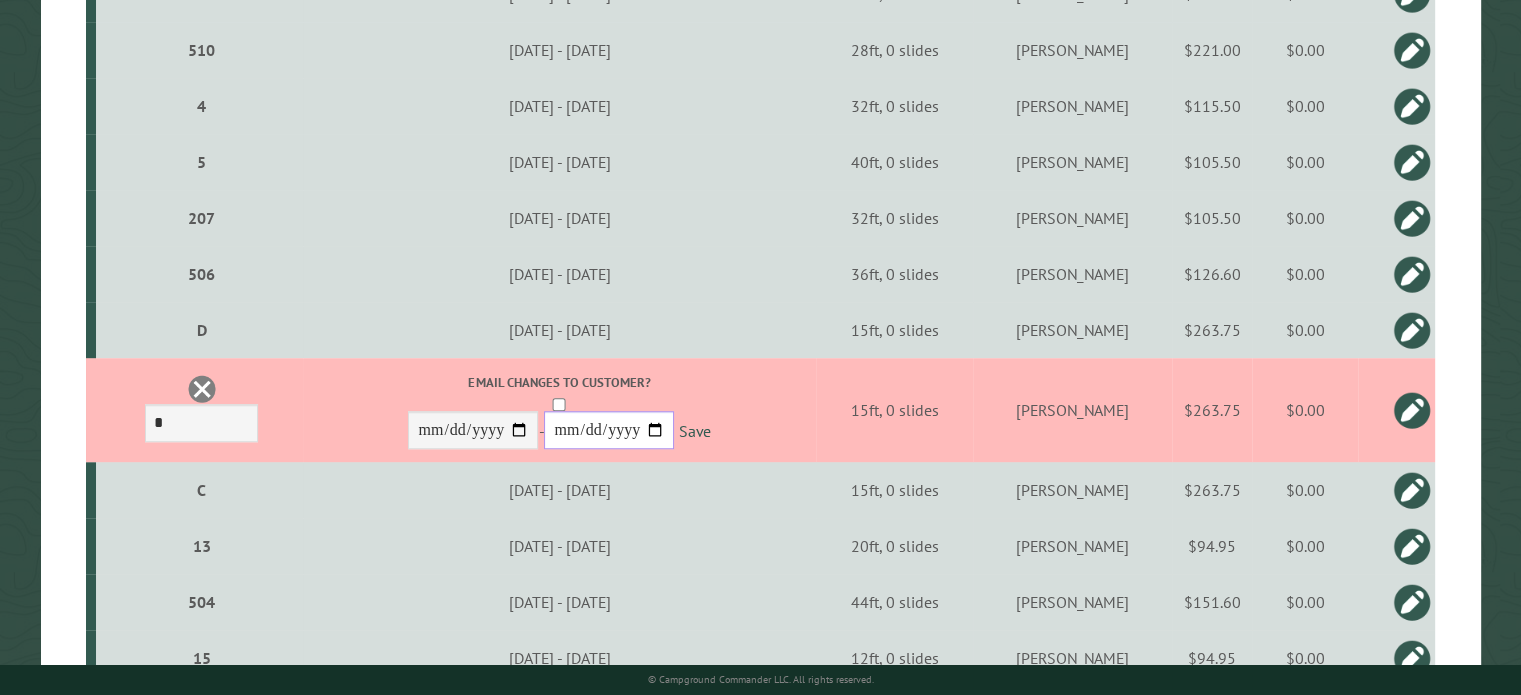 click on "**********" at bounding box center [0, 0] 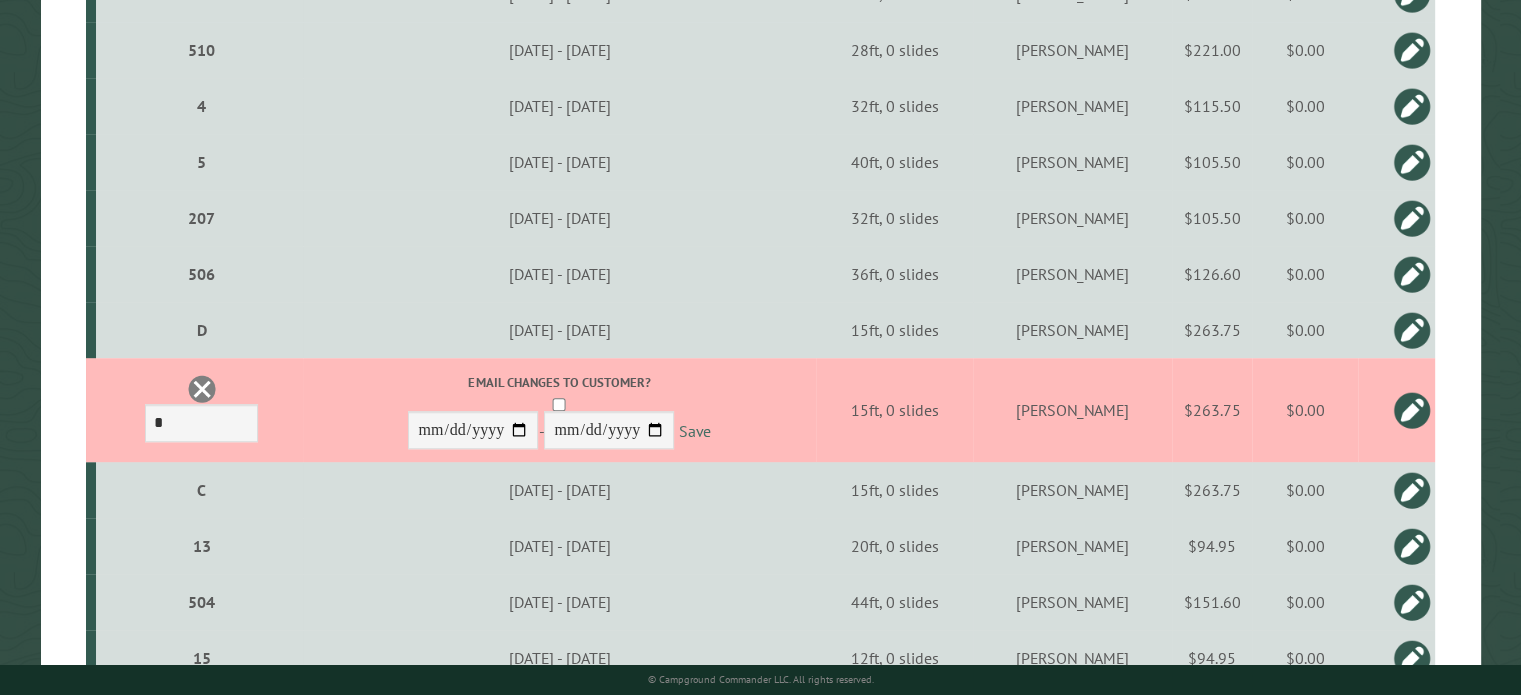 click on "Save" at bounding box center [694, 431] 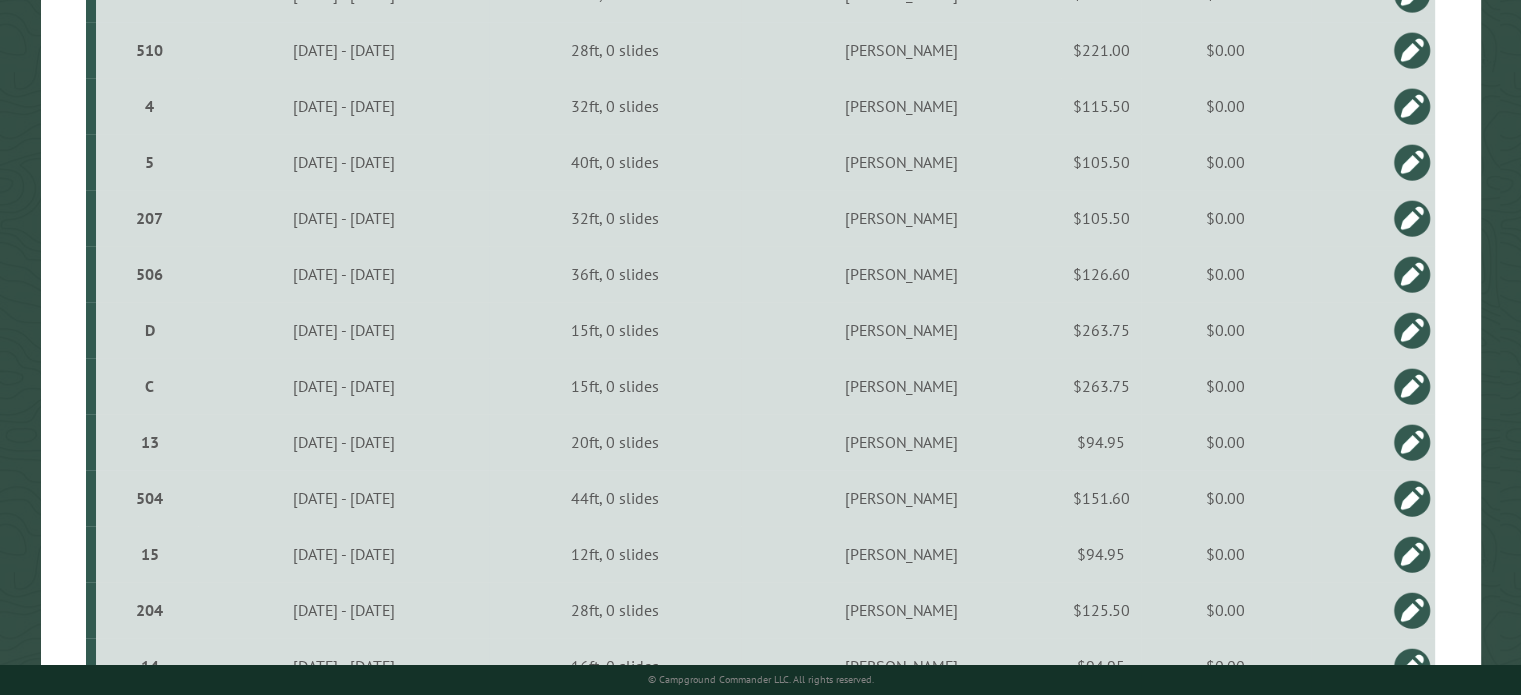 click at bounding box center (1412, 386) 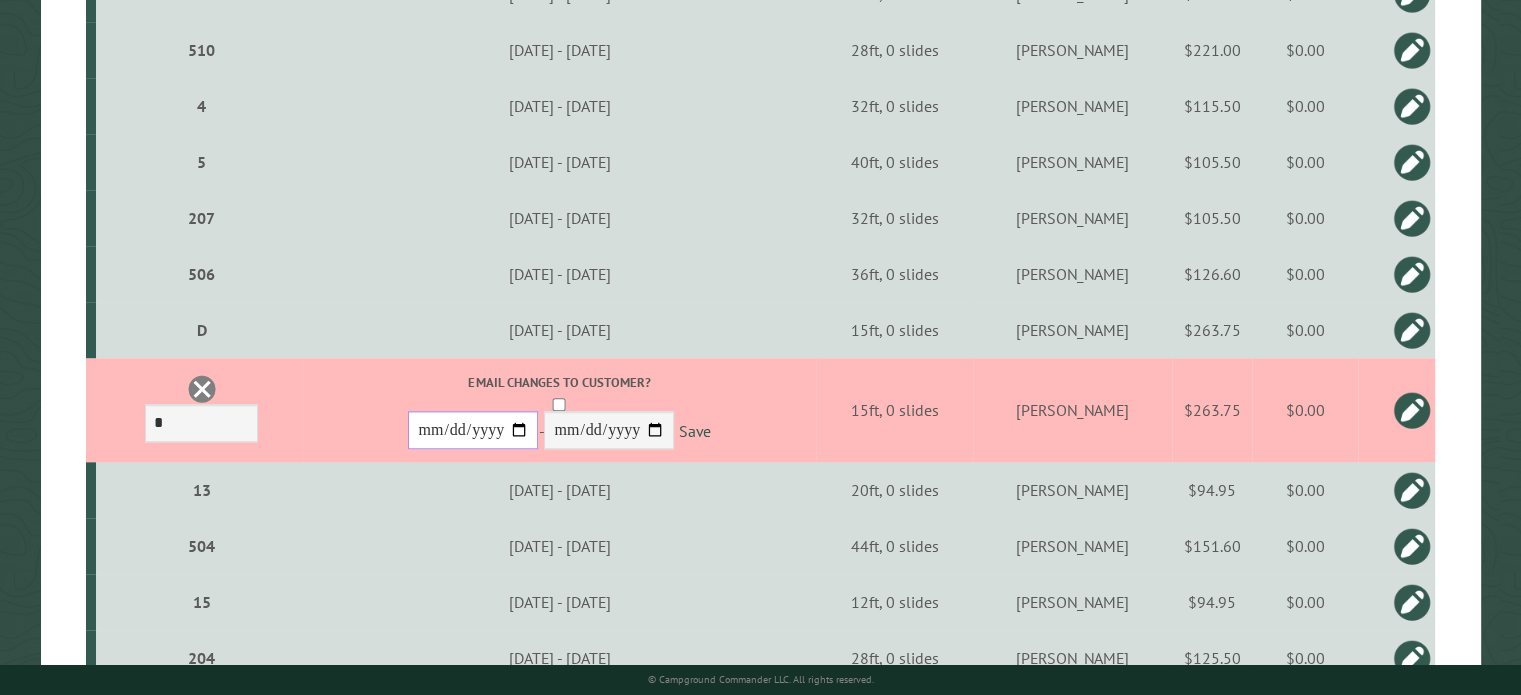 click on "**********" at bounding box center [0, 0] 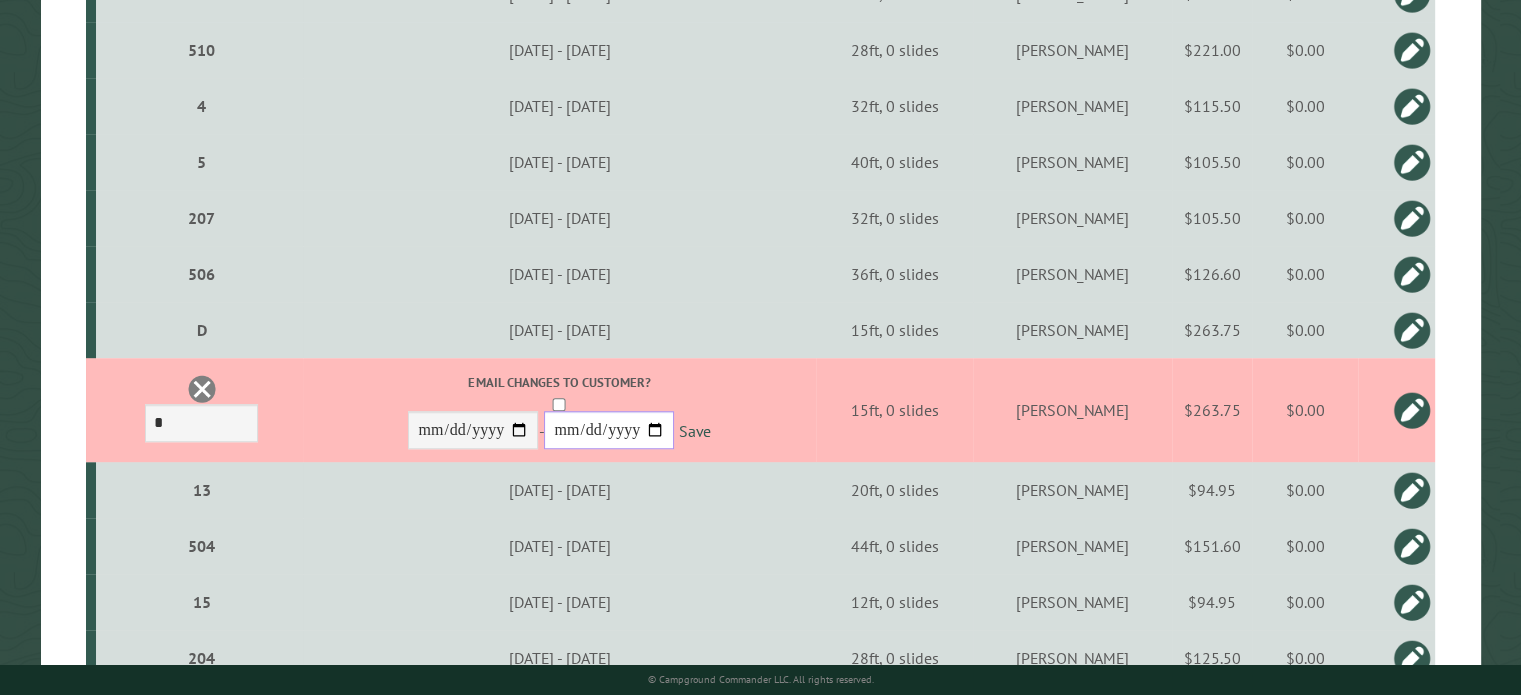 click on "**********" at bounding box center [0, 0] 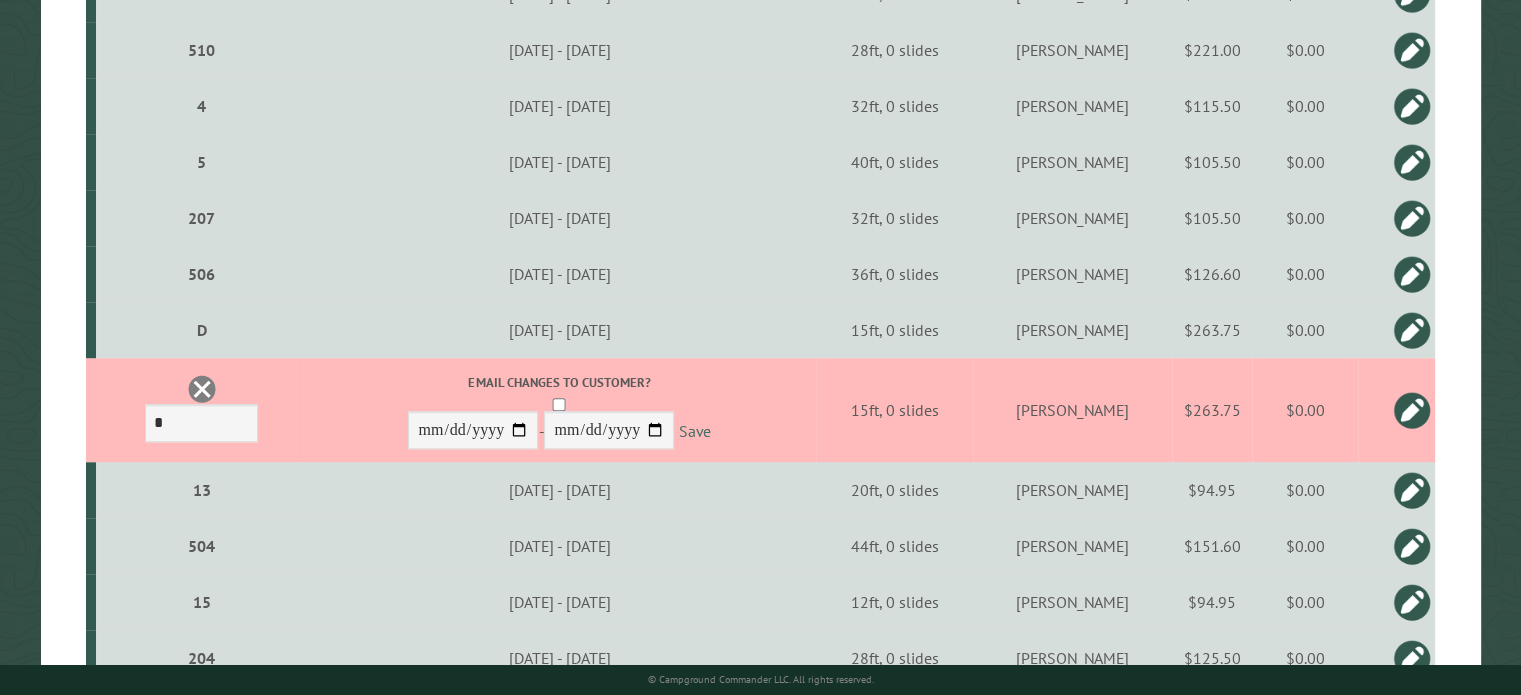 click on "Save" at bounding box center [694, 431] 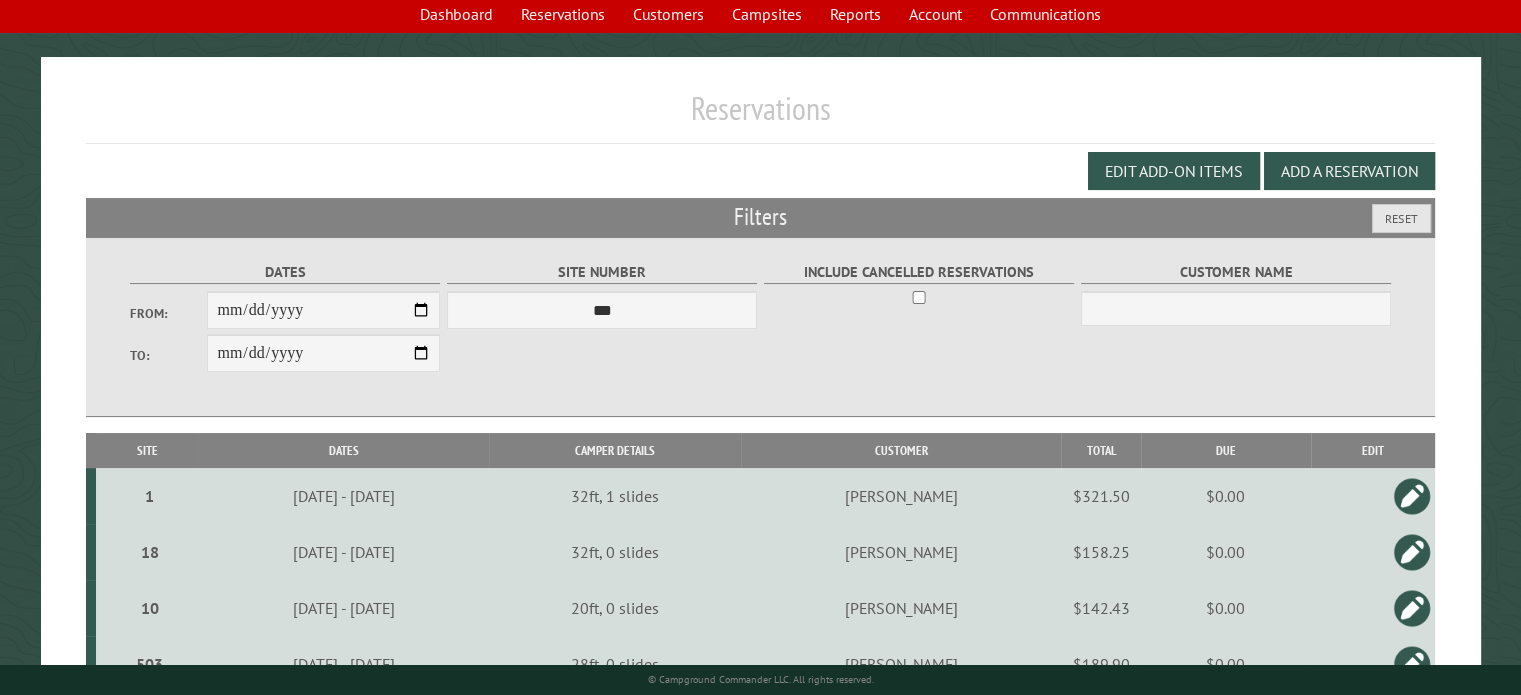 scroll, scrollTop: 0, scrollLeft: 0, axis: both 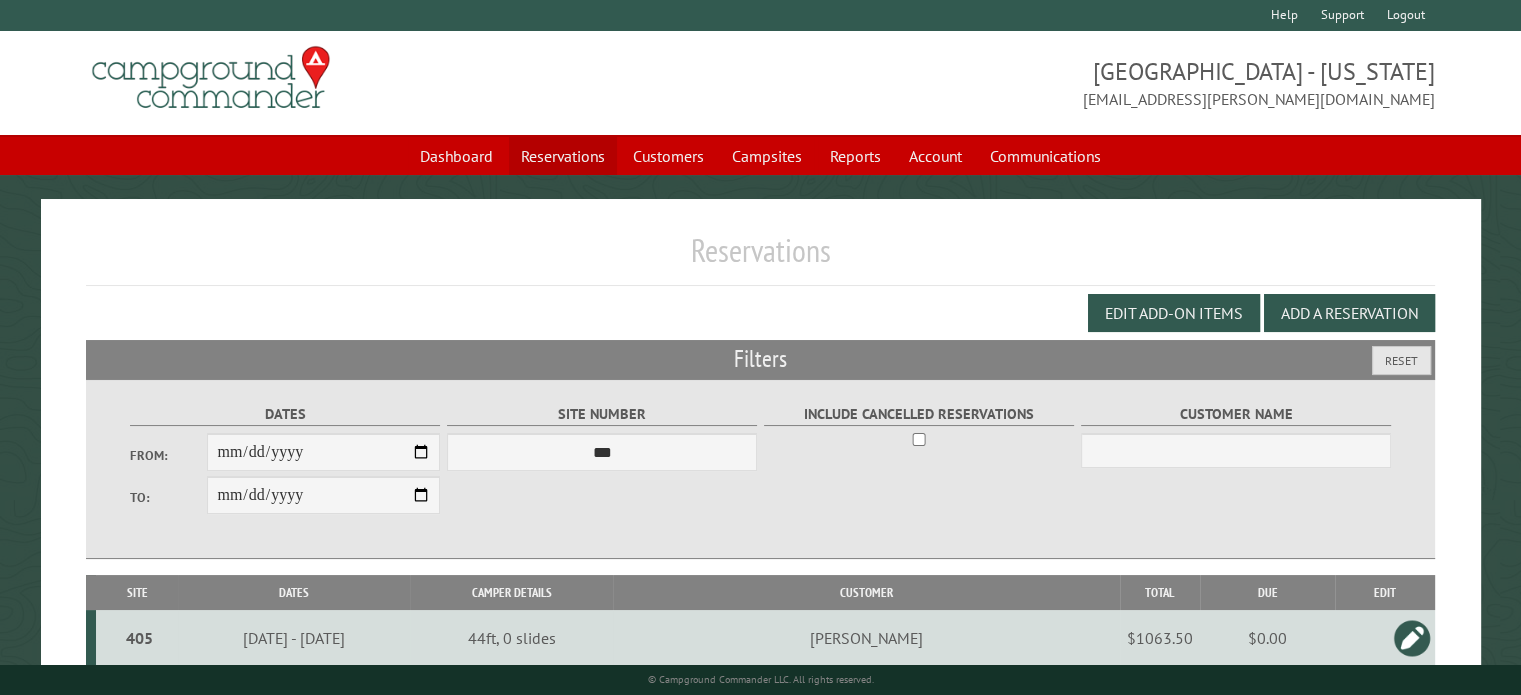 click on "Reservations" at bounding box center [563, 156] 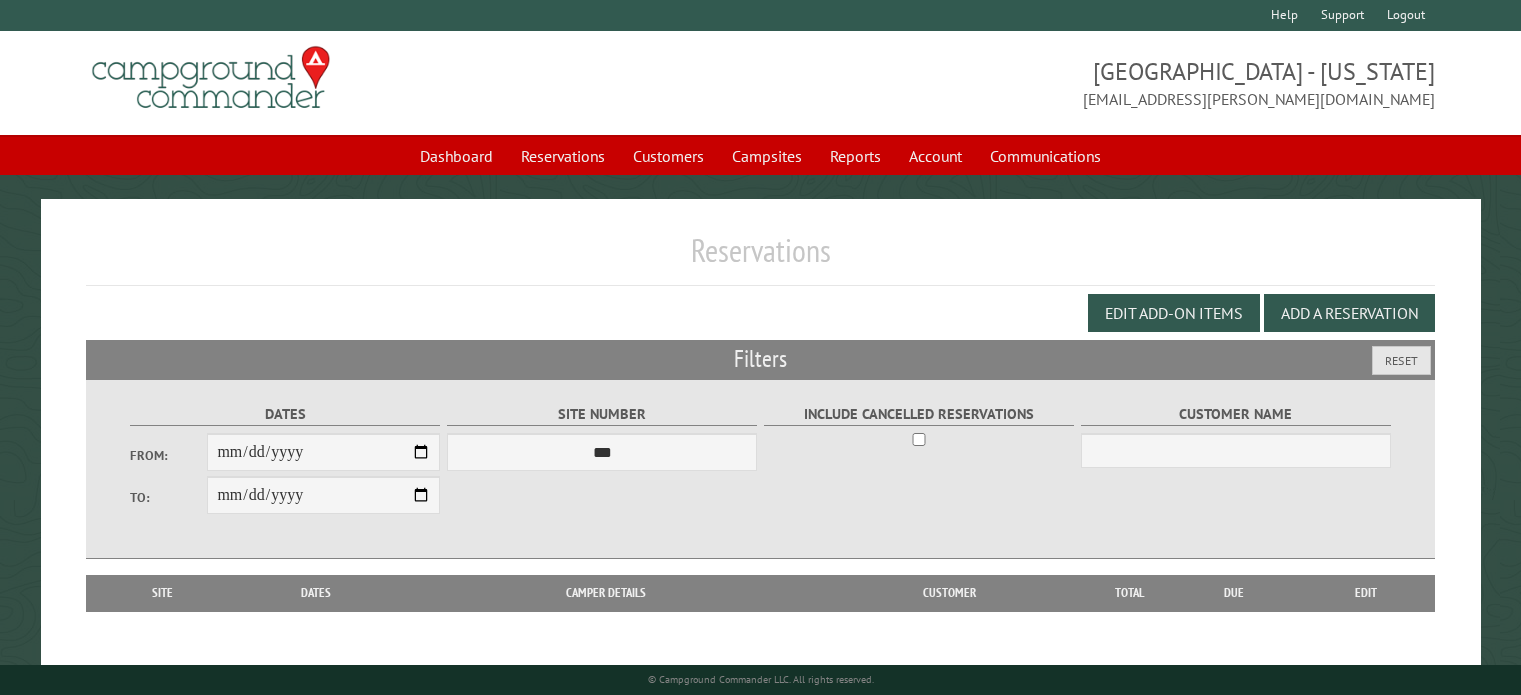 scroll, scrollTop: 0, scrollLeft: 0, axis: both 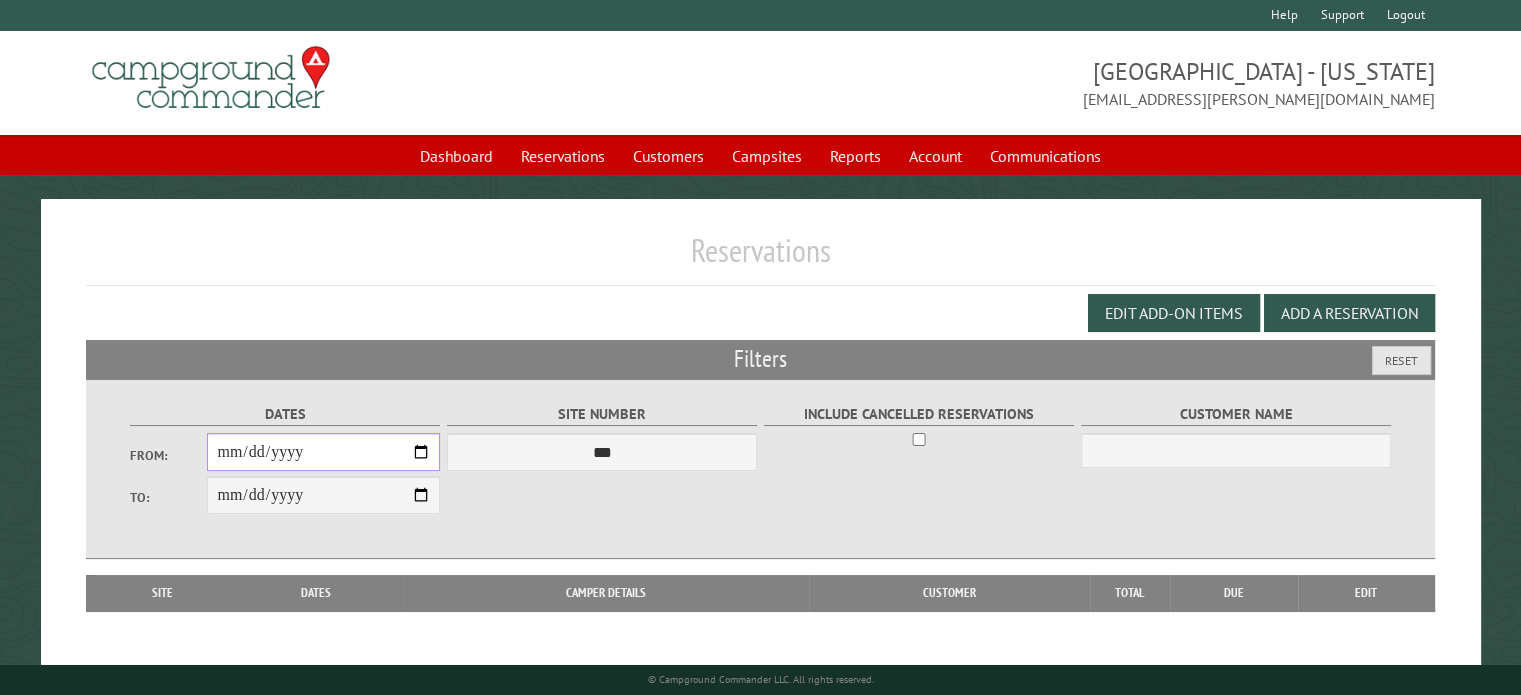 click on "From:" at bounding box center (323, 452) 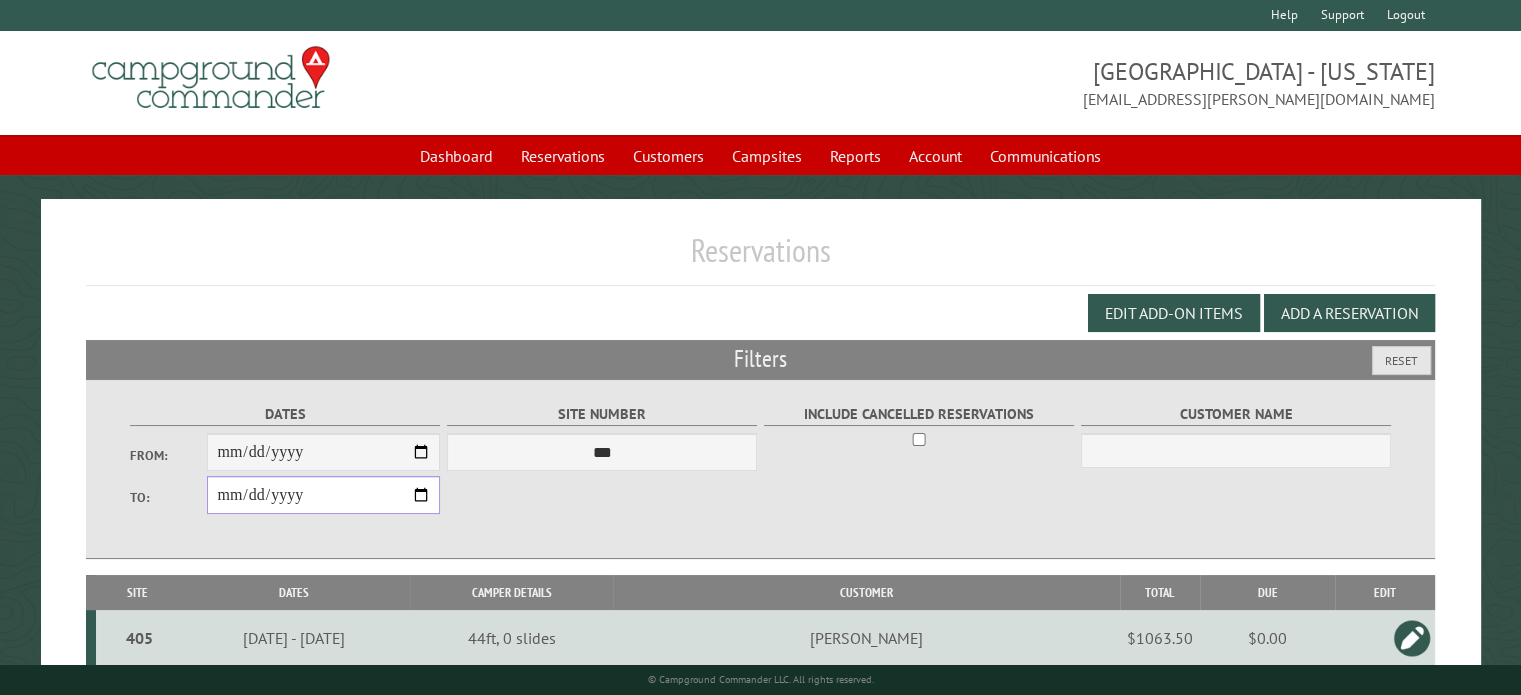 click on "**********" at bounding box center [323, 495] 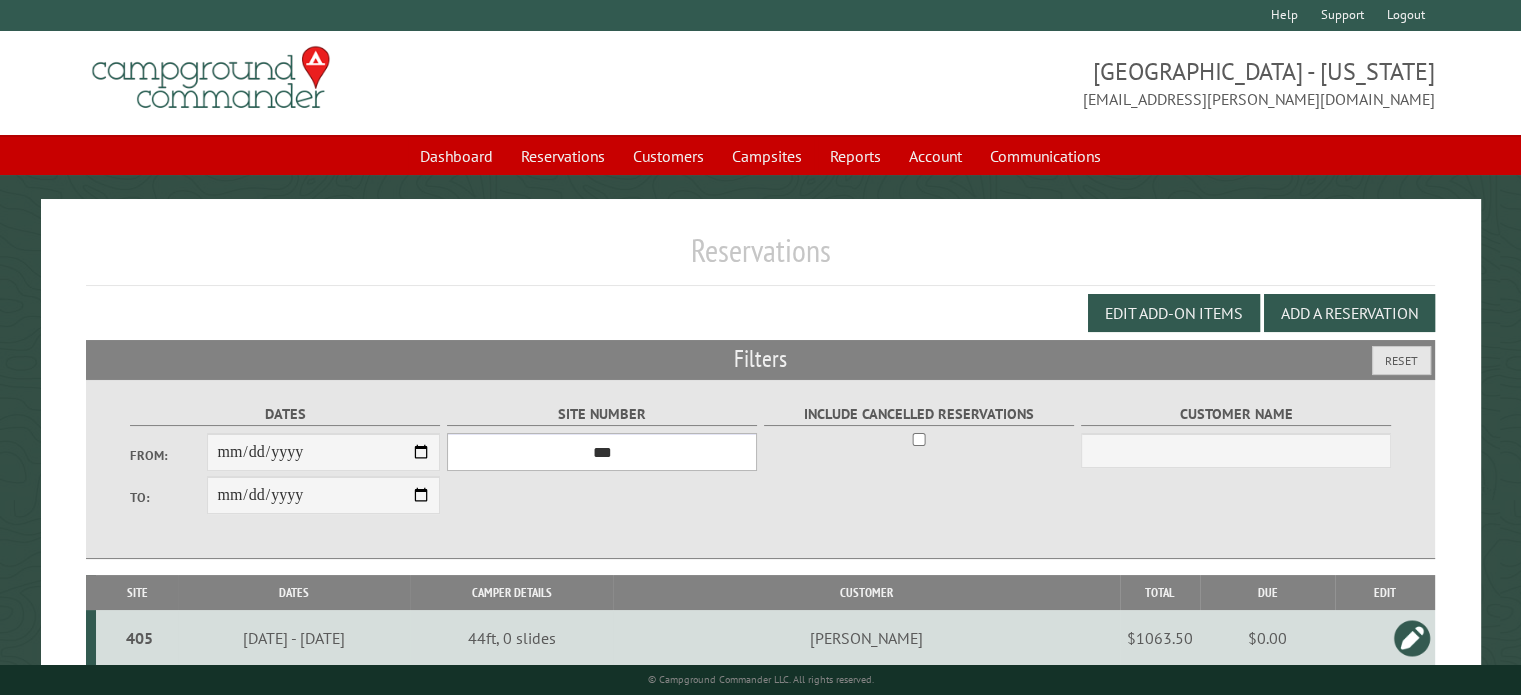 click on "*** * * * * * * * * ** ** ** ** ** ** ** ** ** ** ** ** ** ** ** ** ** *** *** *** *** *** *** *** *** *** *** *** *** *** *** *** *** *** *** *** *** *** *** *** *** *** *** *** *** *** *** *** *** *** *** *** *** * * * * * * ***** ** ** ** ****" at bounding box center [602, 452] 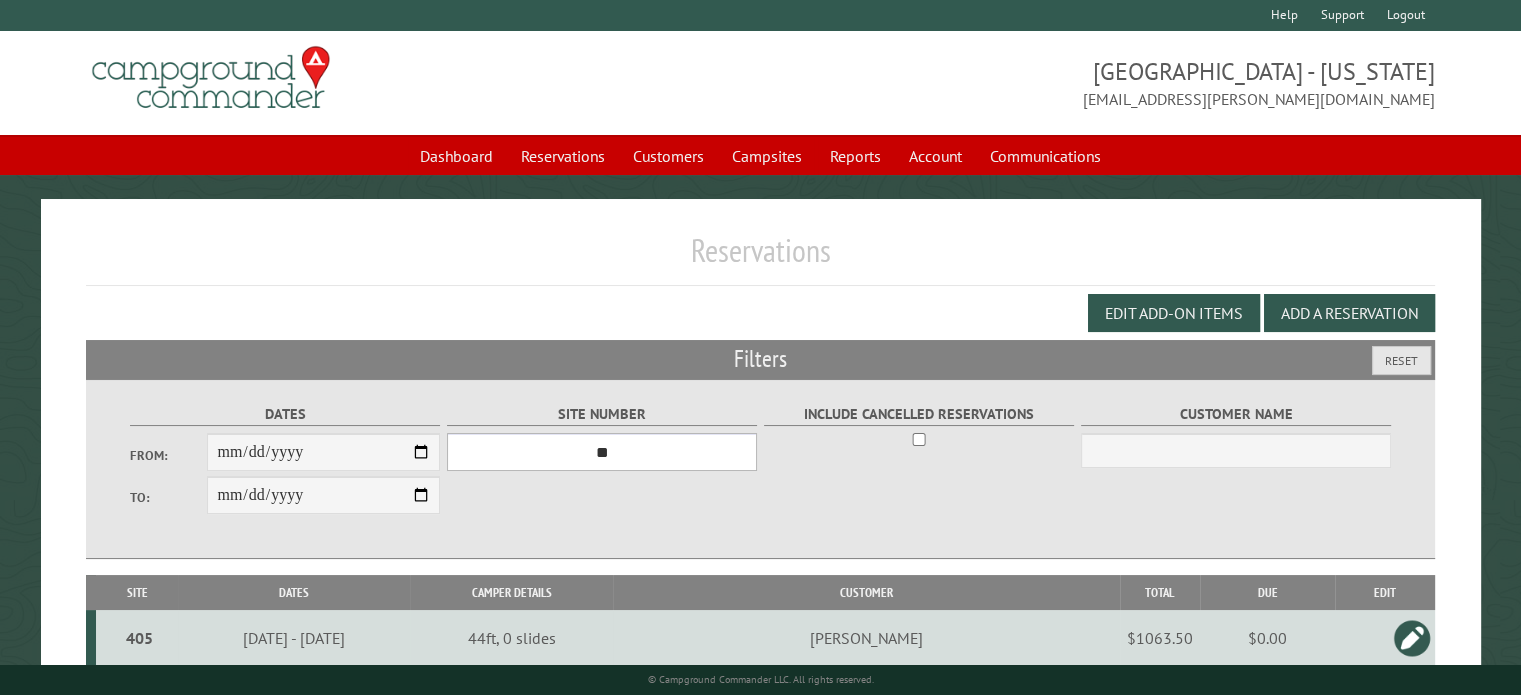 click on "*** * * * * * * * * ** ** ** ** ** ** ** ** ** ** ** ** ** ** ** ** ** *** *** *** *** *** *** *** *** *** *** *** *** *** *** *** *** *** *** *** *** *** *** *** *** *** *** *** *** *** *** *** *** *** *** *** *** * * * * * * ***** ** ** ** ****" at bounding box center (602, 452) 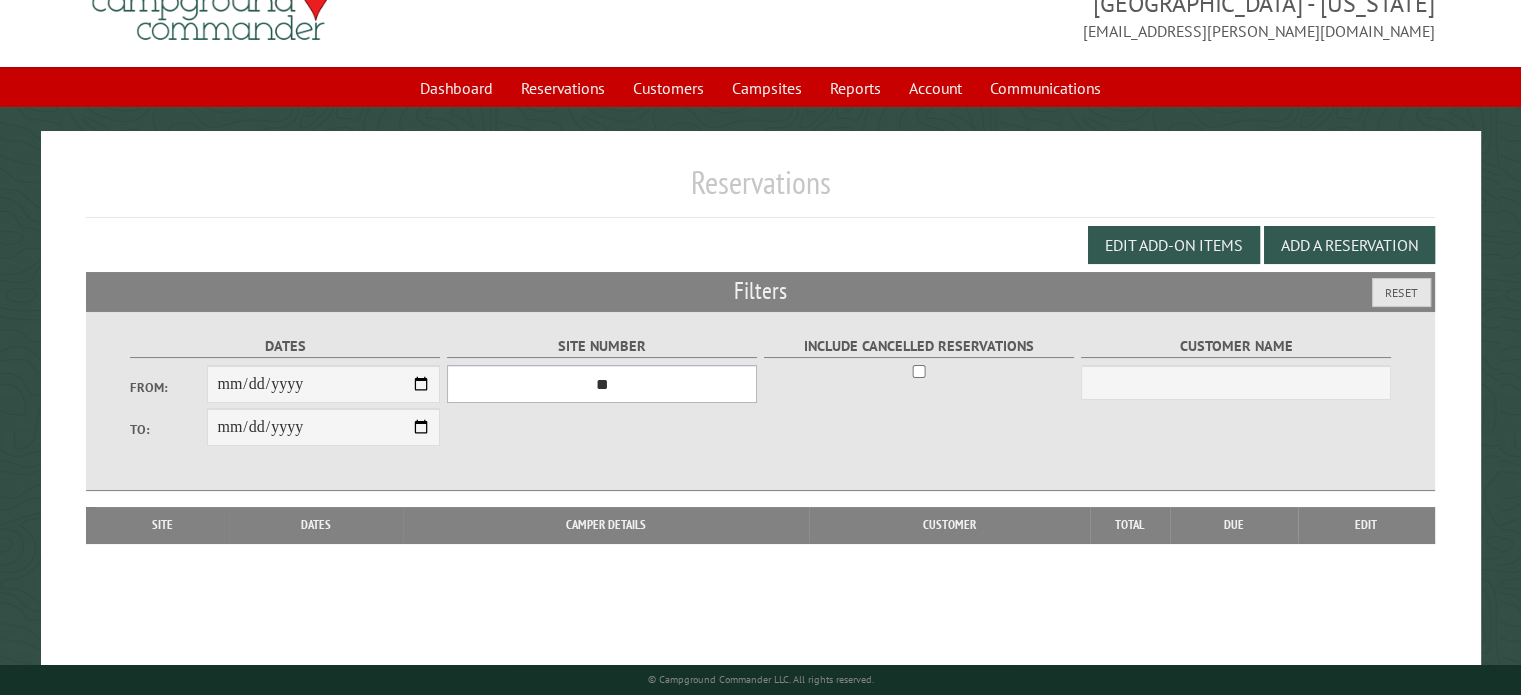 scroll, scrollTop: 68, scrollLeft: 0, axis: vertical 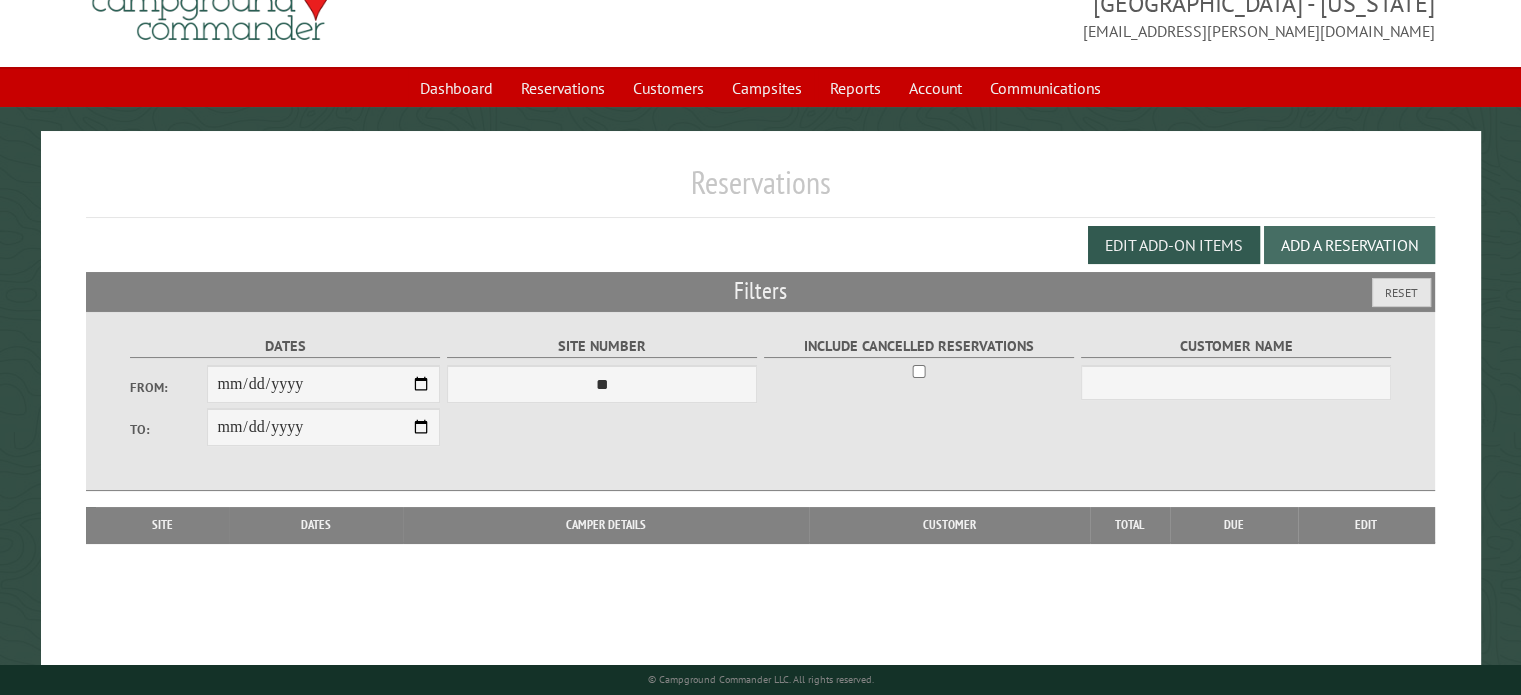 click on "Add a Reservation" at bounding box center (1349, 245) 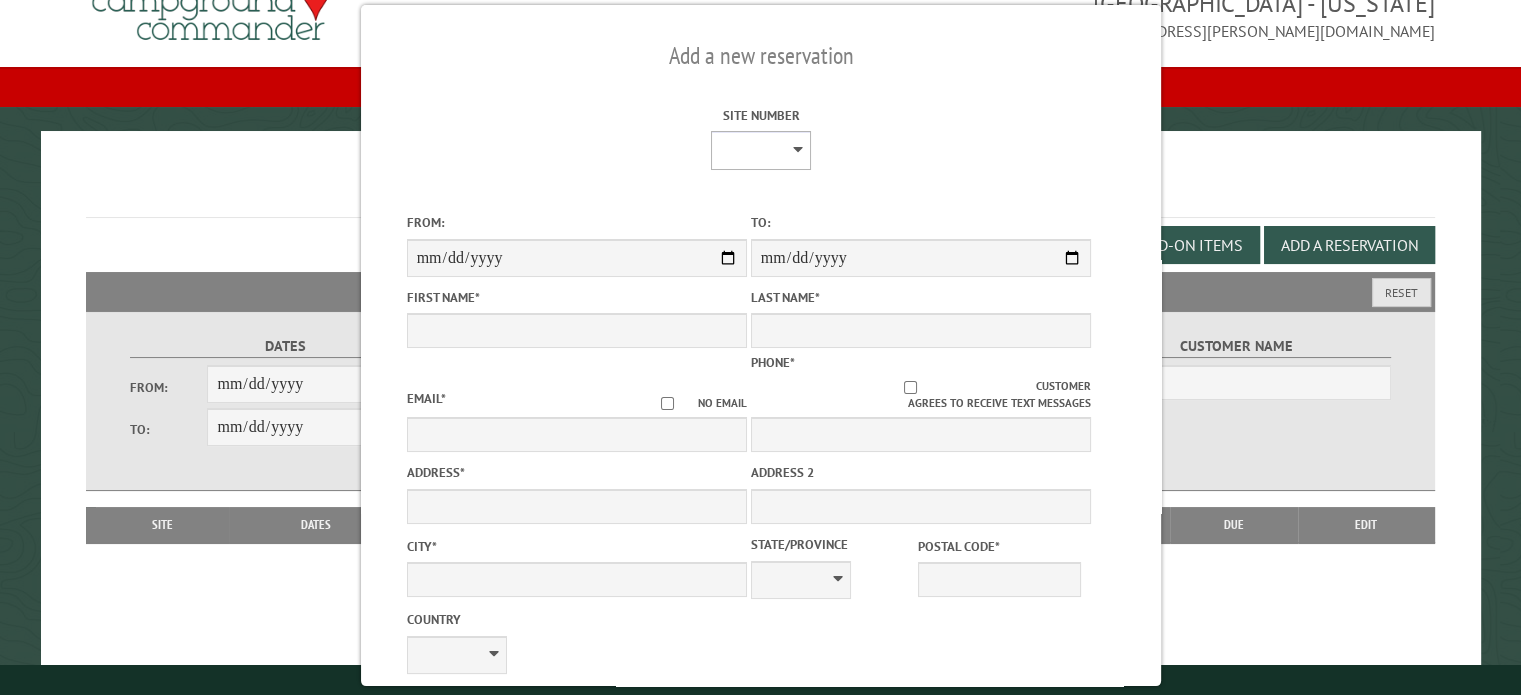 click on "* * * * * * * * ** ** ** ** ** ** ** ** ** ** ** ** ** ** ** ** ** *** *** *** *** *** *** *** *** *** *** *** *** *** *** *** *** *** *** *** *** *** *** *** *** *** *** *** *** *** *** *** *** *** *** *** *** * * * * * * ***** ** ** ** ****" at bounding box center (761, 150) 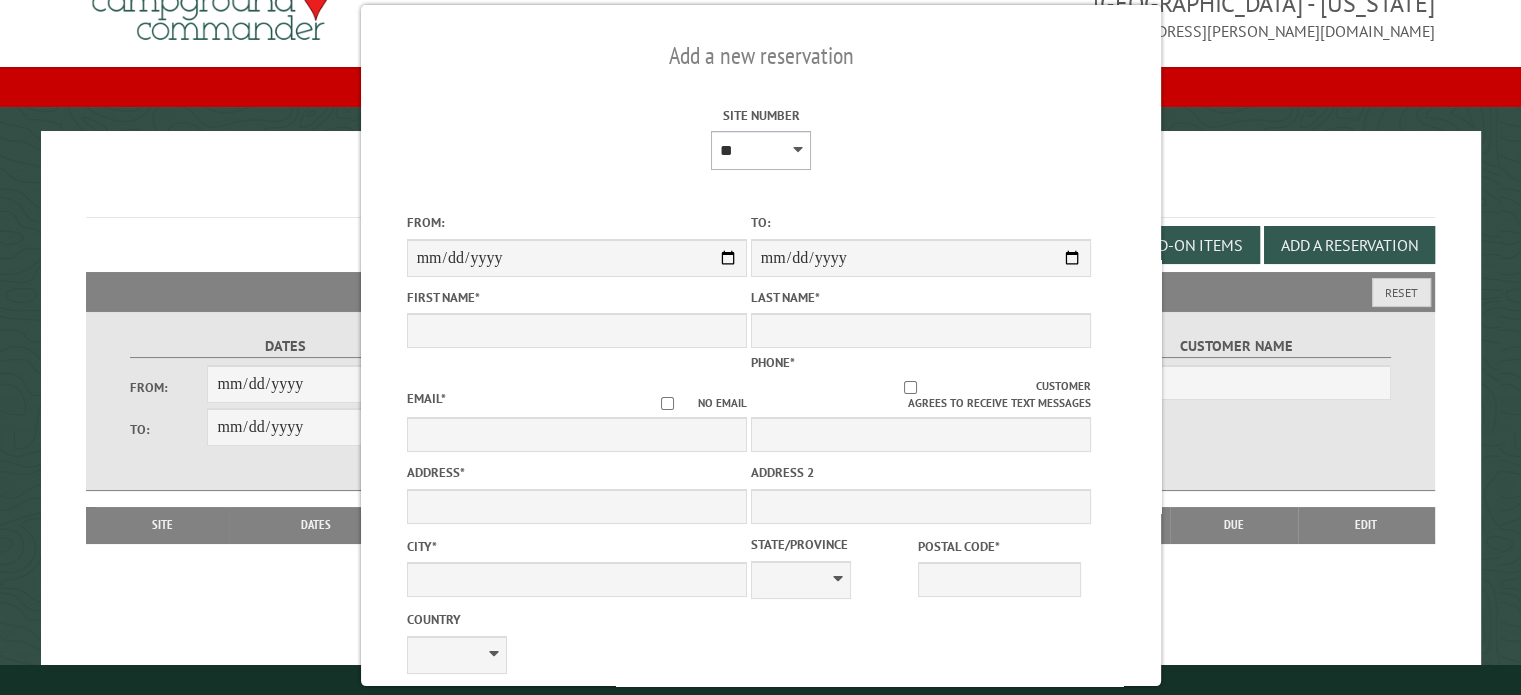 click on "* * * * * * * * ** ** ** ** ** ** ** ** ** ** ** ** ** ** ** ** ** *** *** *** *** *** *** *** *** *** *** *** *** *** *** *** *** *** *** *** *** *** *** *** *** *** *** *** *** *** *** *** *** *** *** *** *** * * * * * * ***** ** ** ** ****" at bounding box center [761, 150] 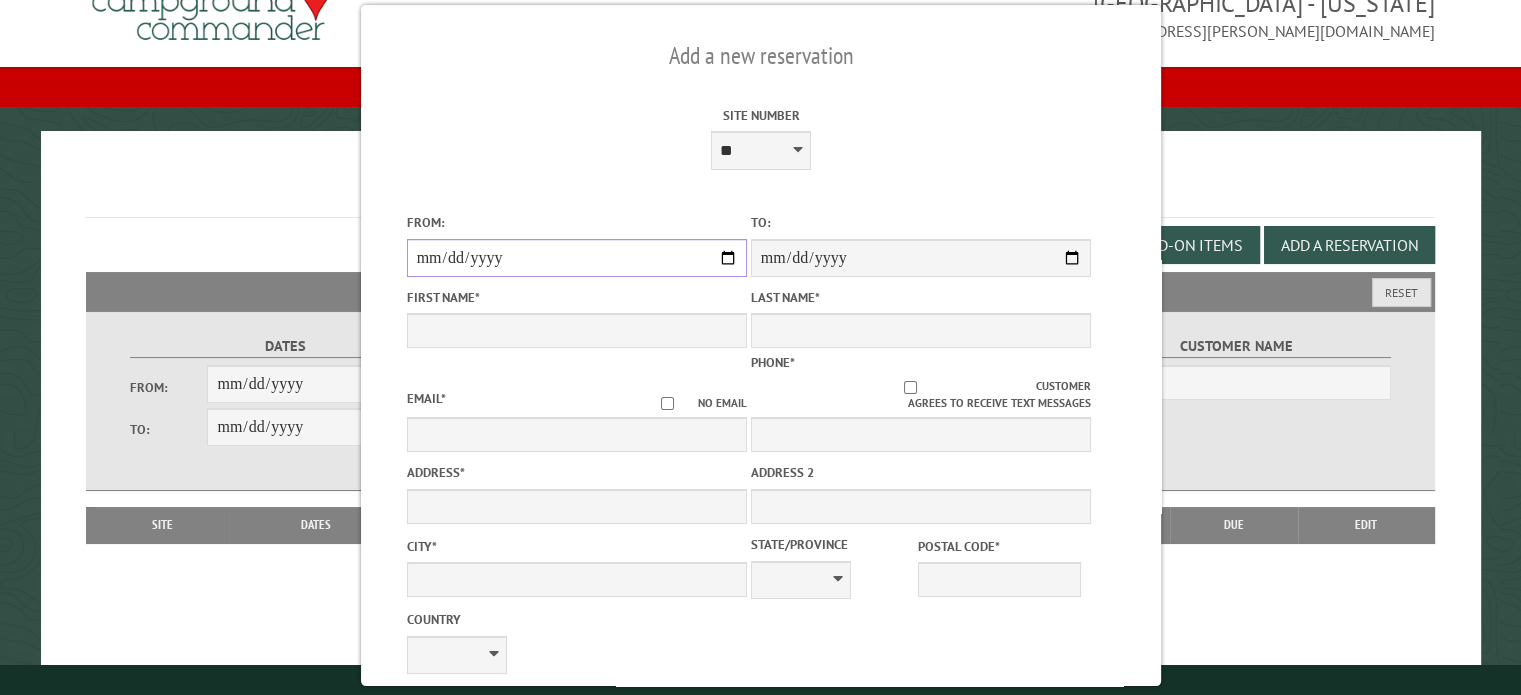 click on "From:" at bounding box center [576, 258] 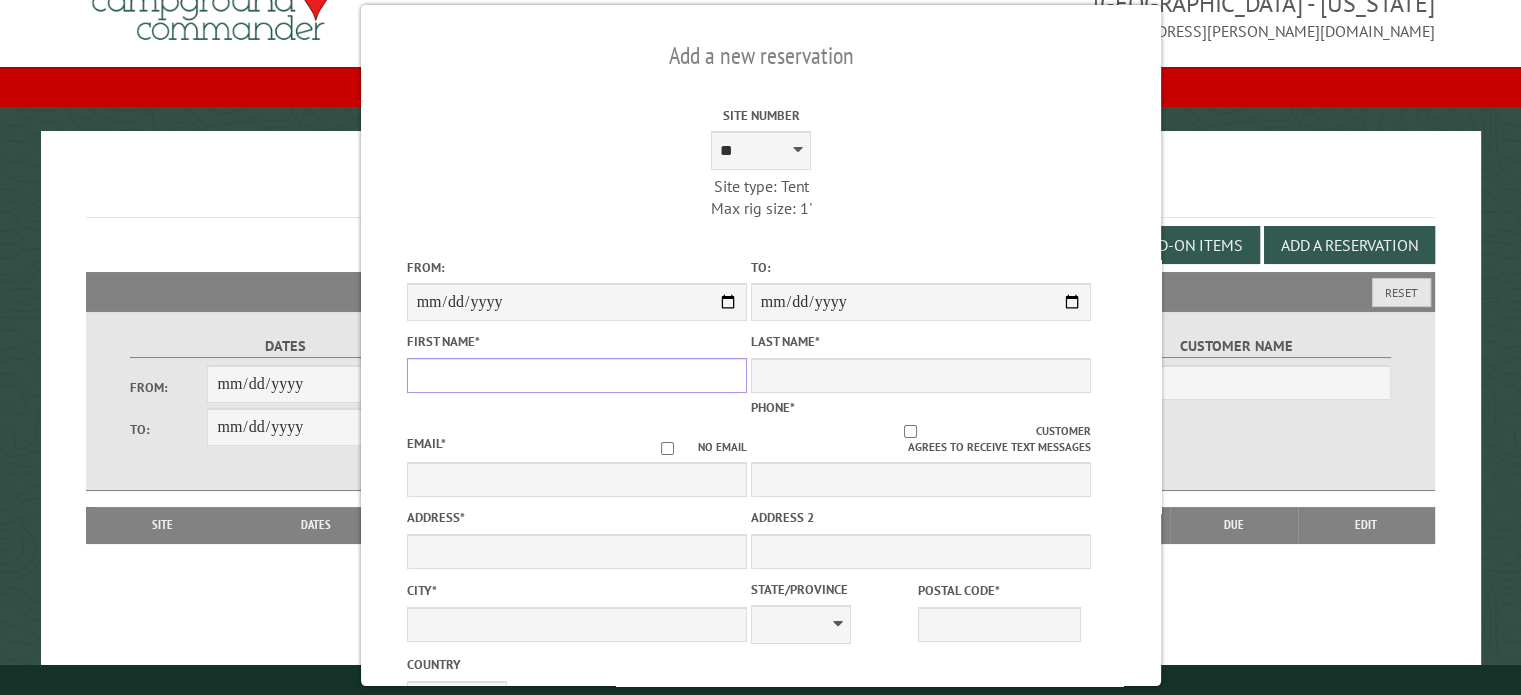 click on "First Name *" at bounding box center [576, 375] 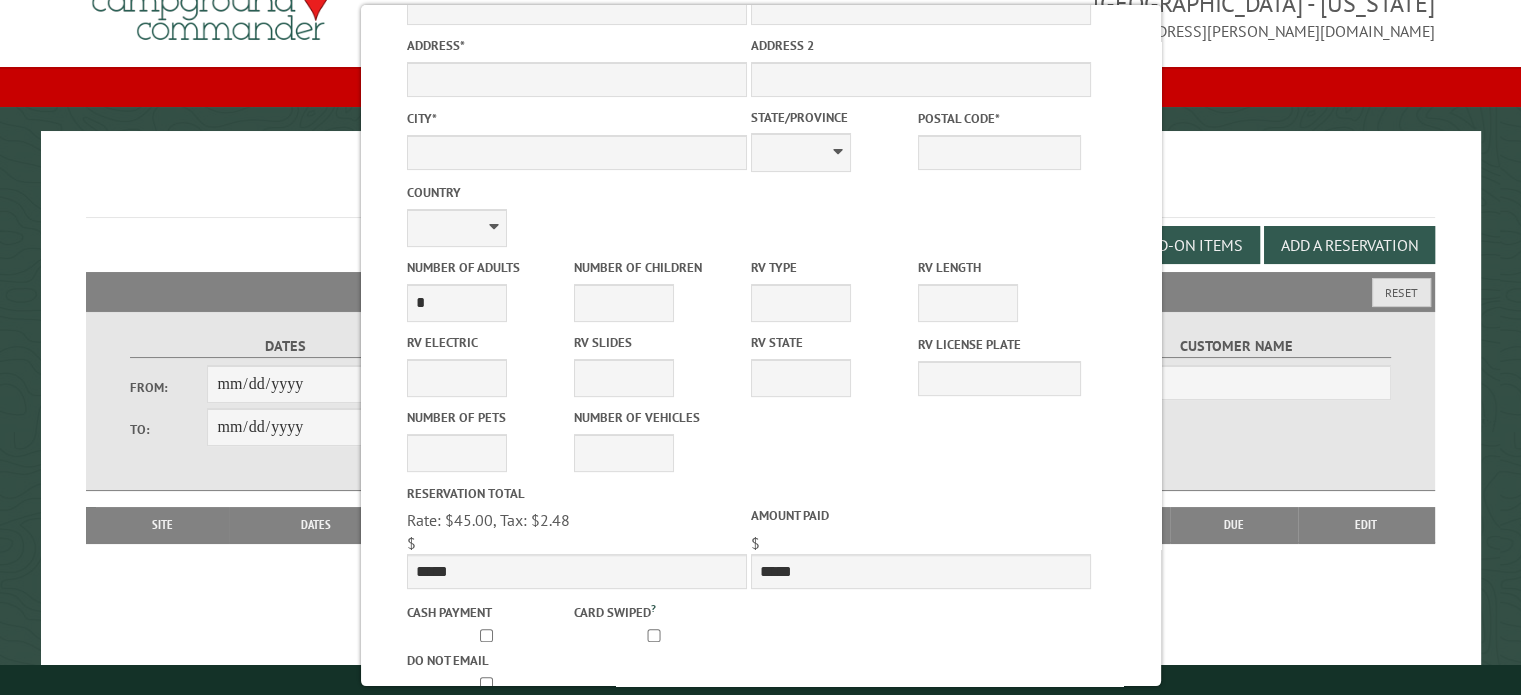 scroll, scrollTop: 537, scrollLeft: 0, axis: vertical 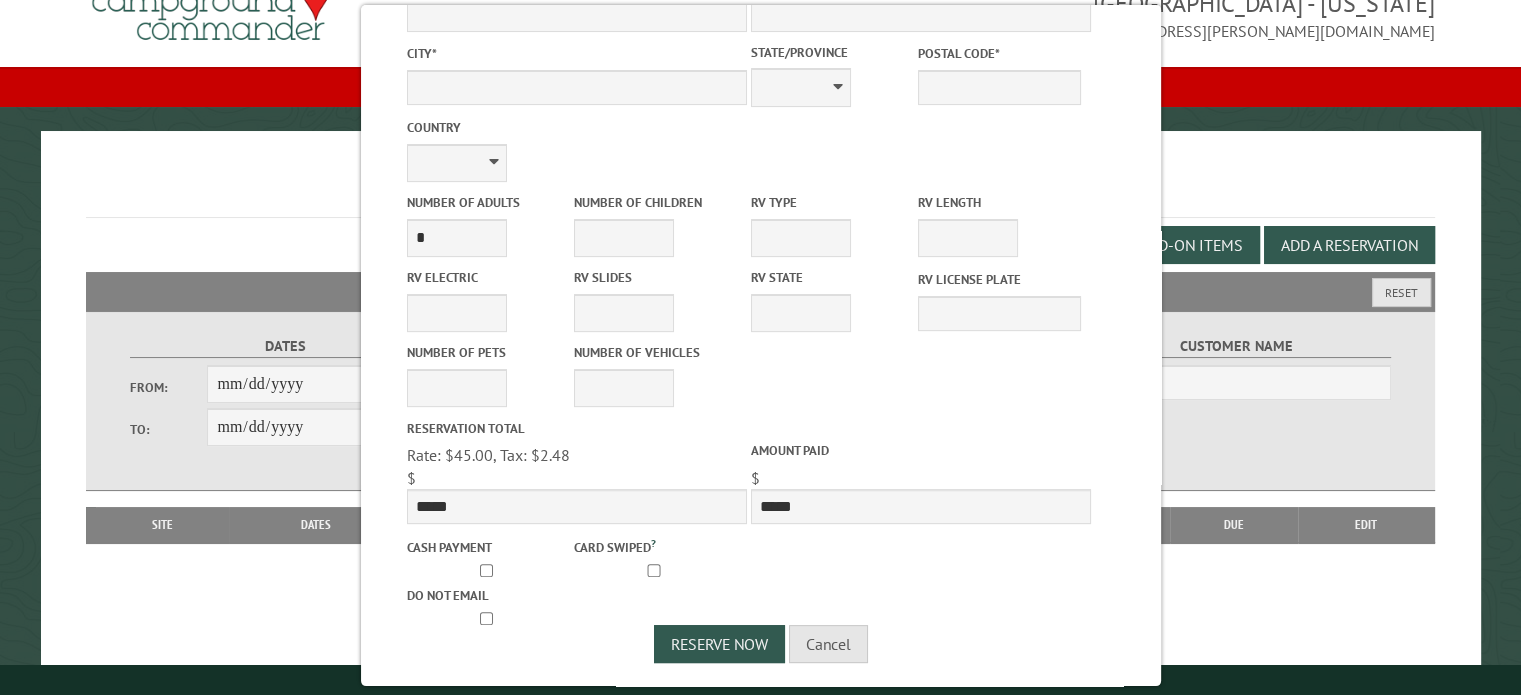type on "*****" 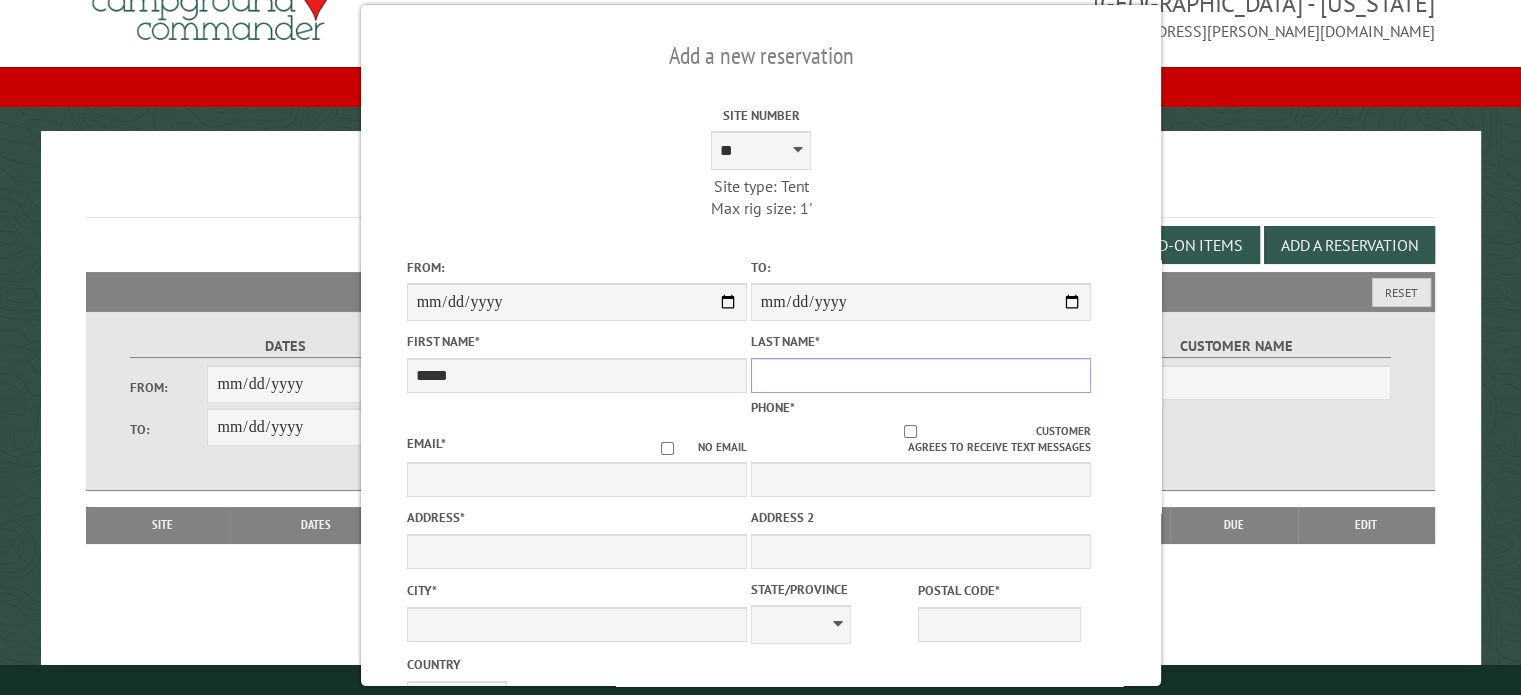 click on "Last Name *" at bounding box center [920, 375] 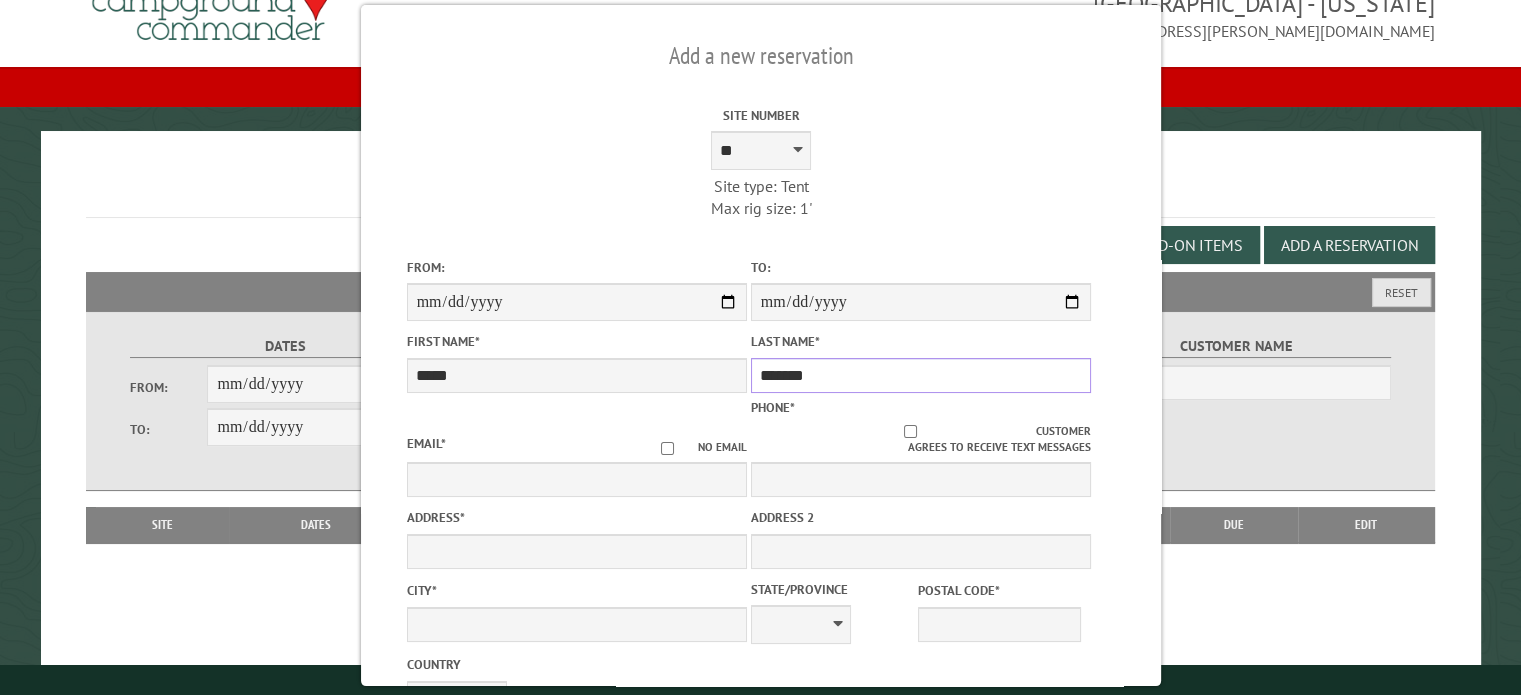 click on "*******" at bounding box center [920, 375] 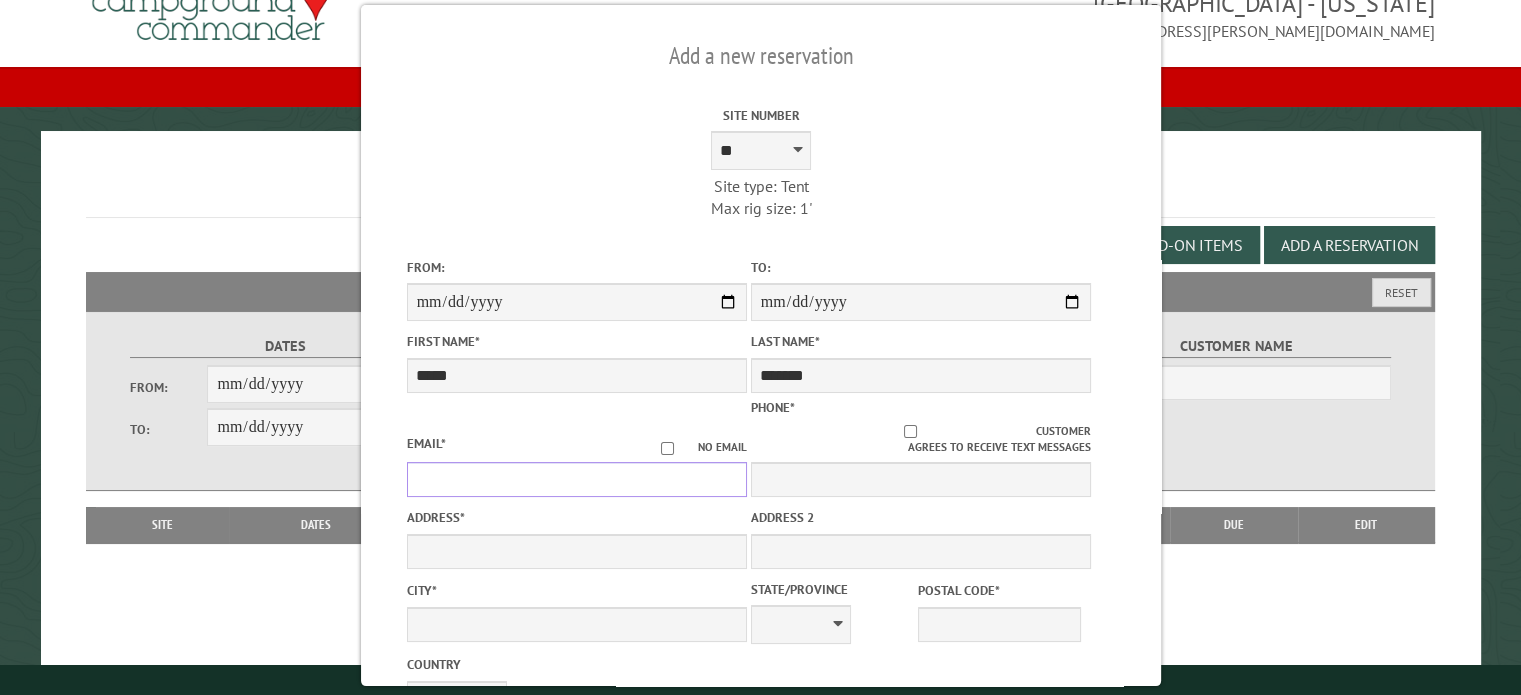 click on "Email *" at bounding box center (576, 479) 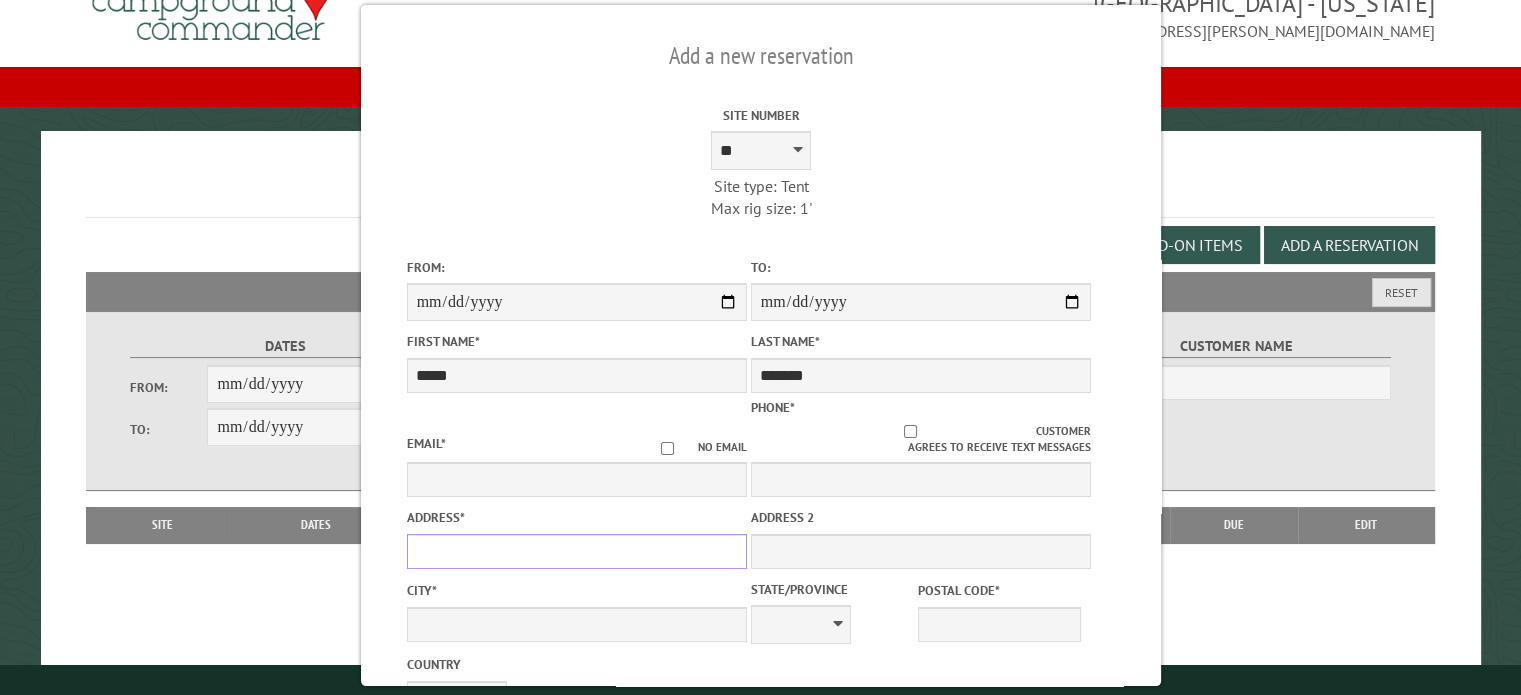 click on "Address *" at bounding box center (576, 551) 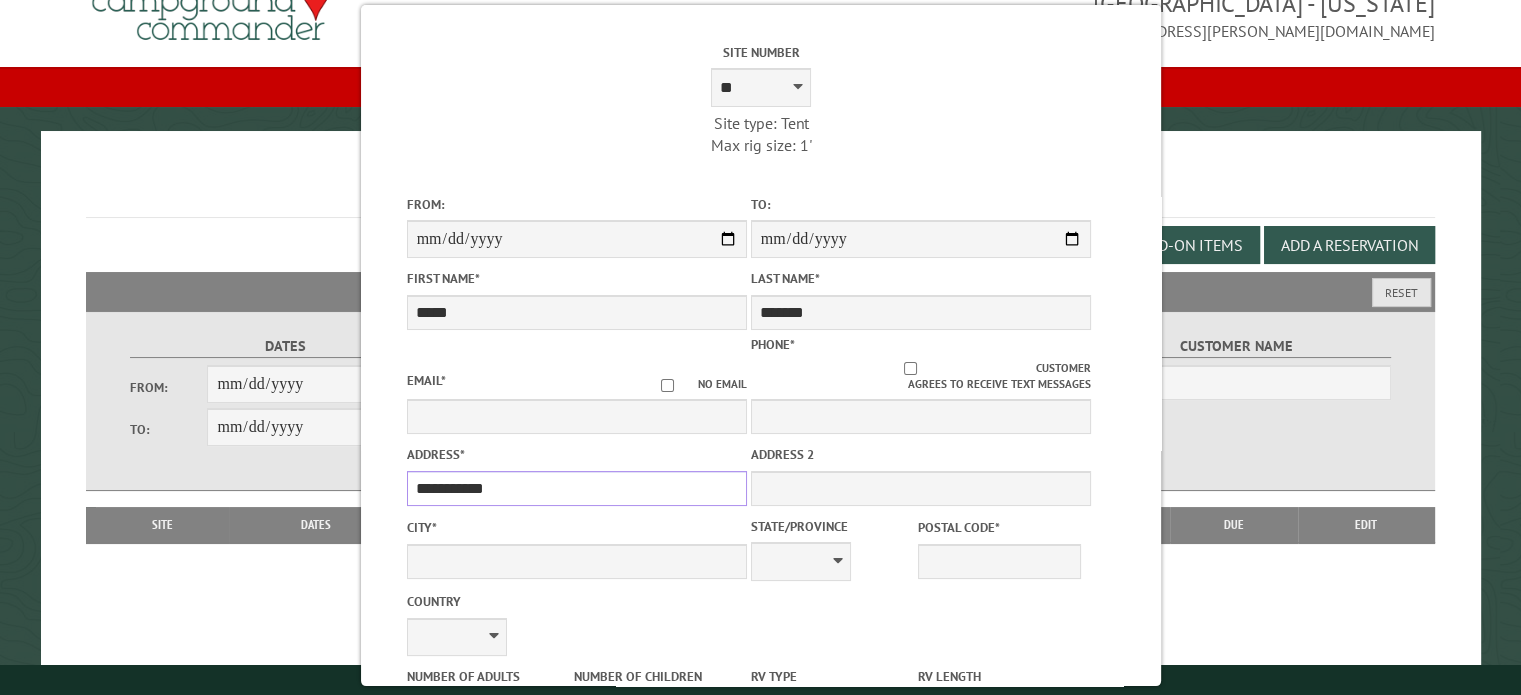 scroll, scrollTop: 64, scrollLeft: 0, axis: vertical 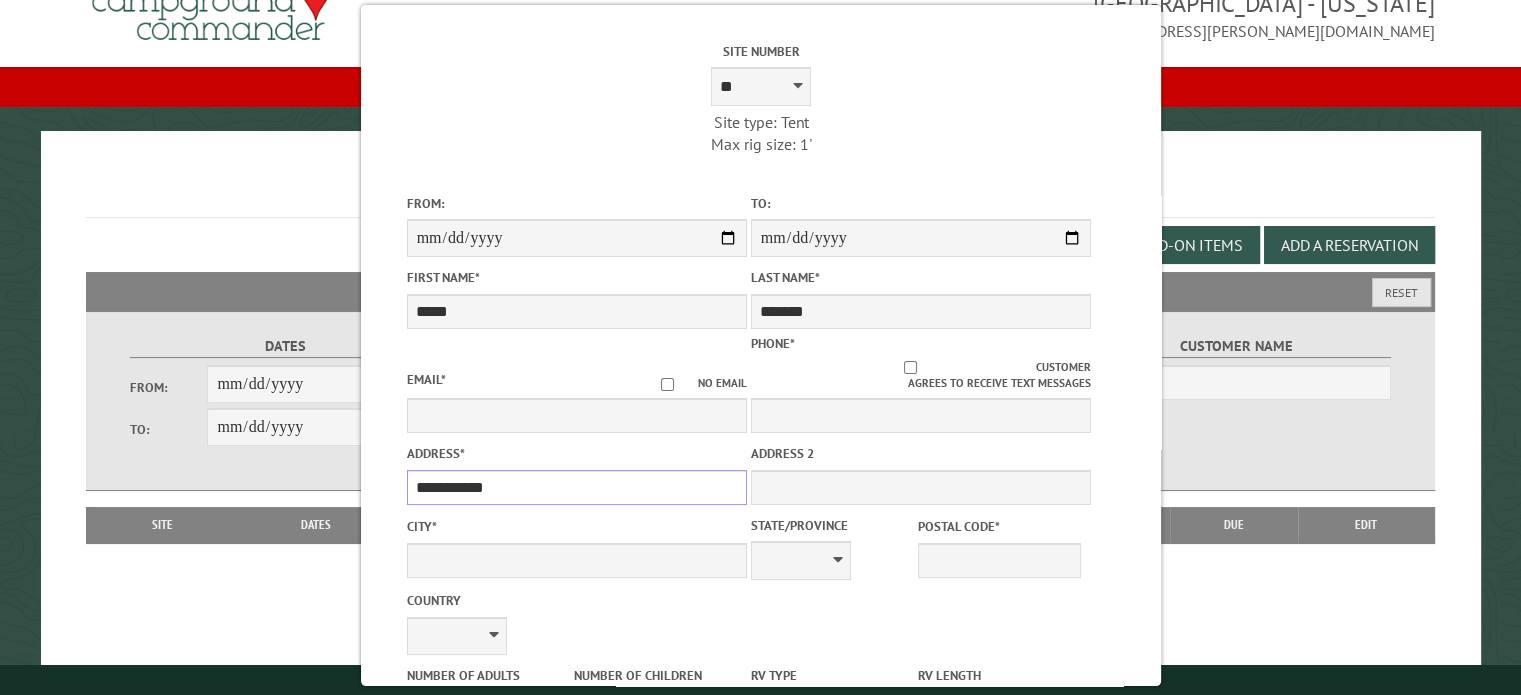 type on "**********" 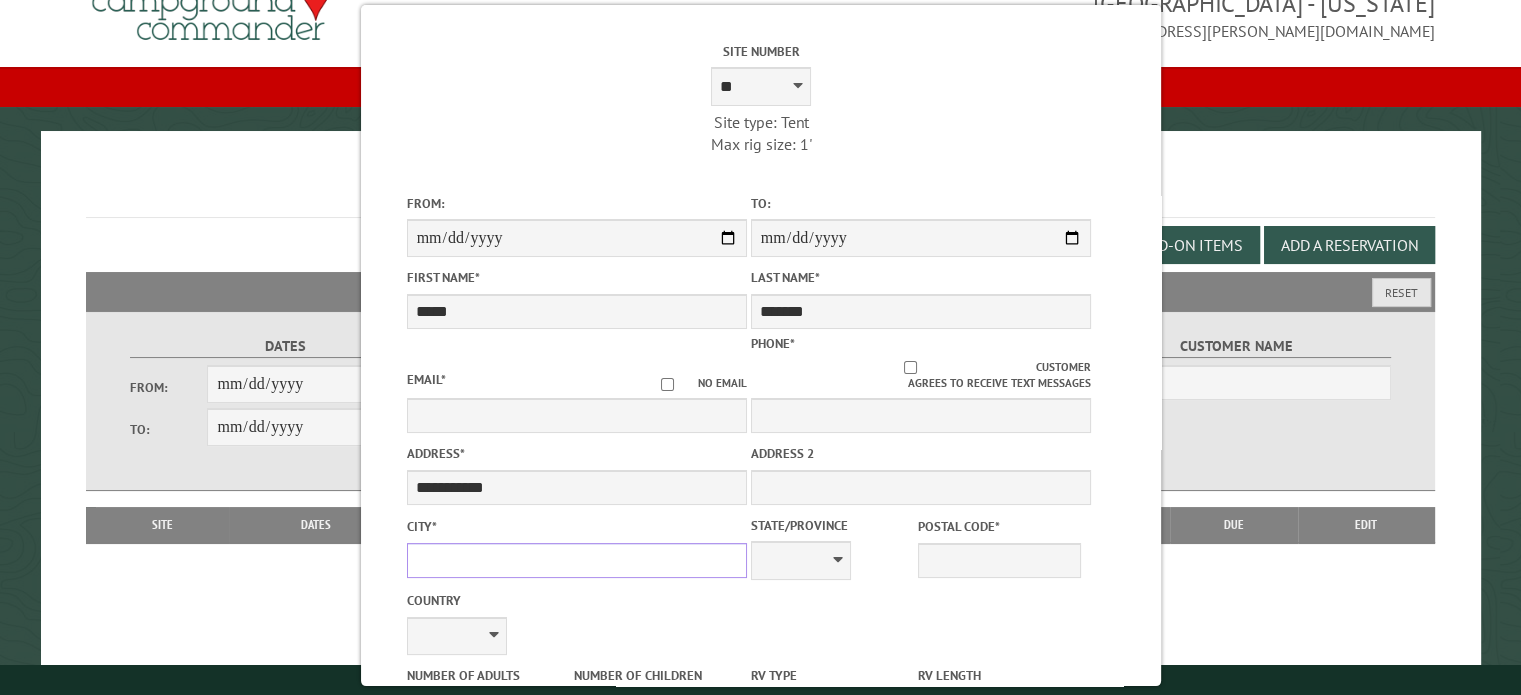 click on "City *" at bounding box center (576, 560) 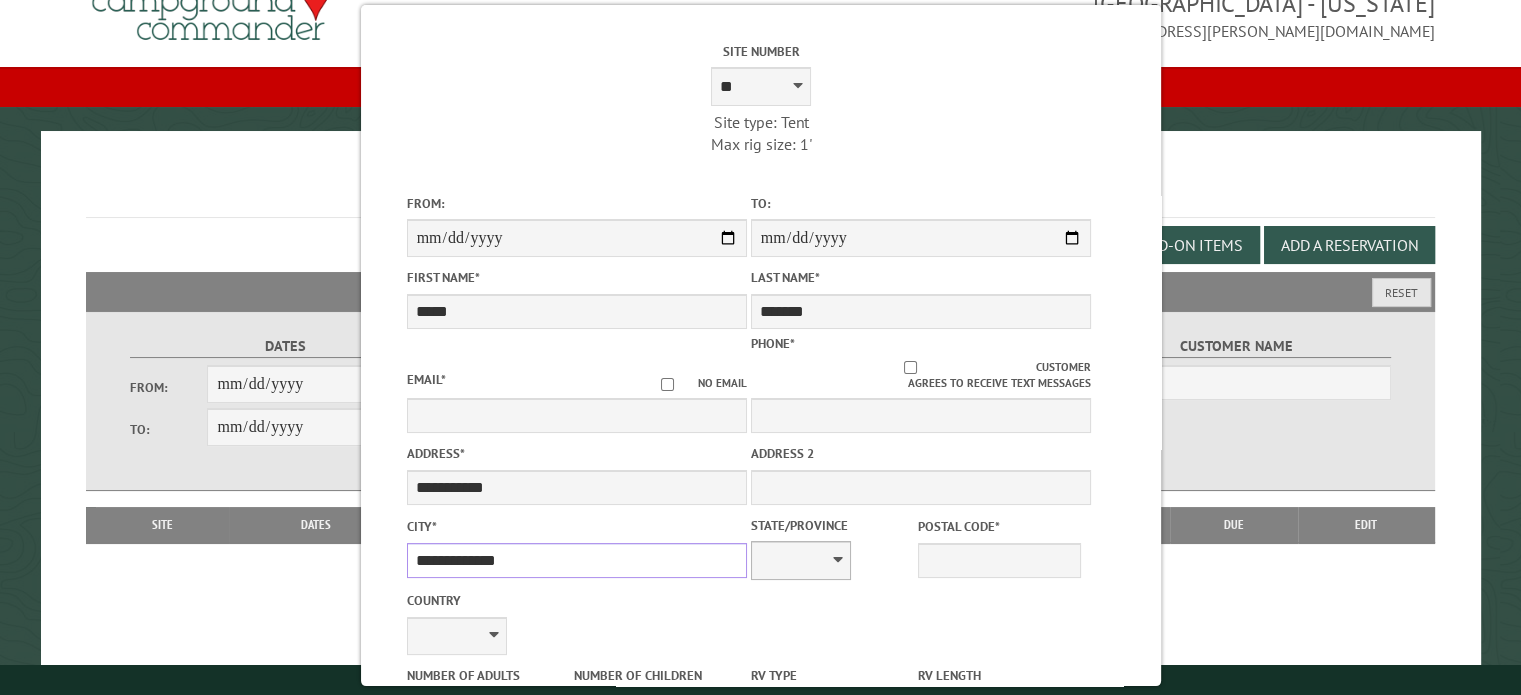 type on "**********" 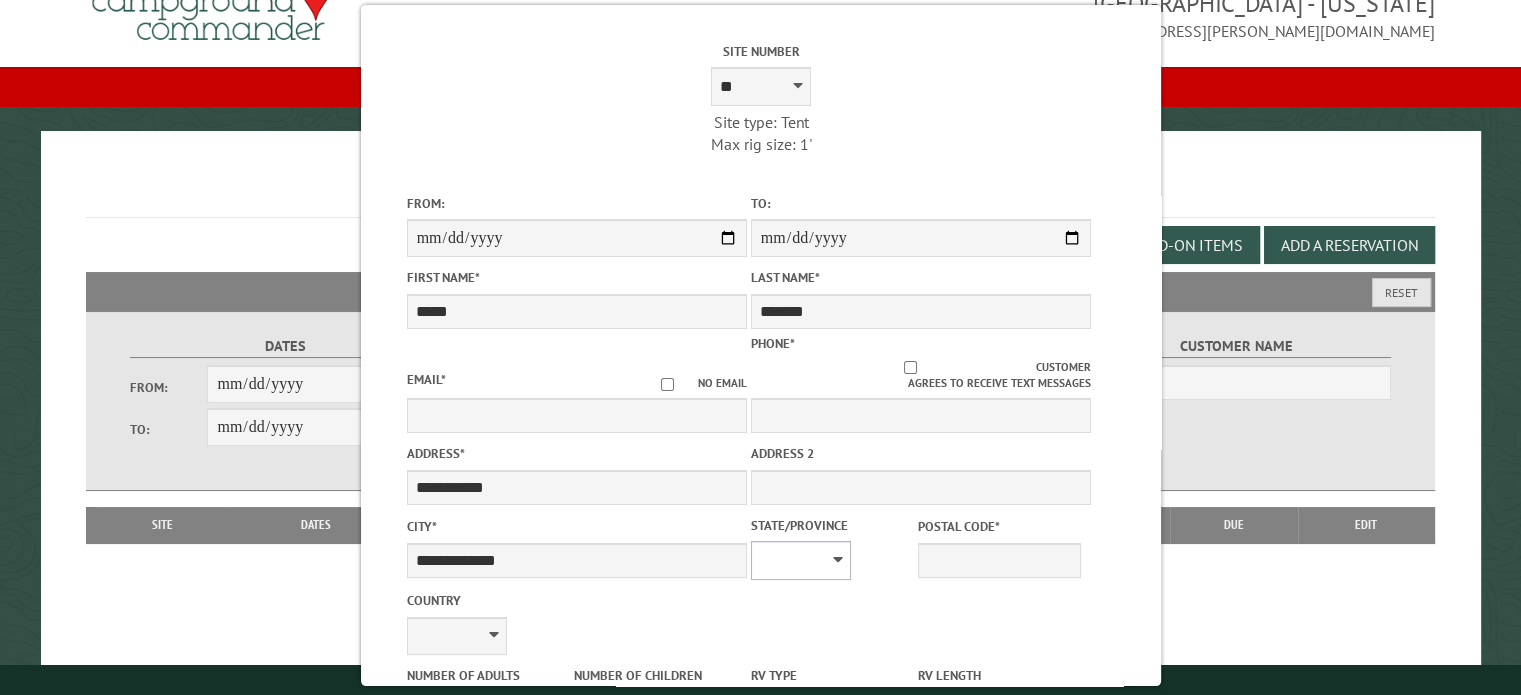 click on "** ** ** ** ** ** ** ** ** ** ** ** ** ** ** ** ** ** ** ** ** ** ** ** ** ** ** ** ** ** ** ** ** ** ** ** ** ** ** ** ** ** ** ** ** ** ** ** ** ** ** ** ** ** ** ** ** ** ** ** ** ** ** **" at bounding box center (800, 560) 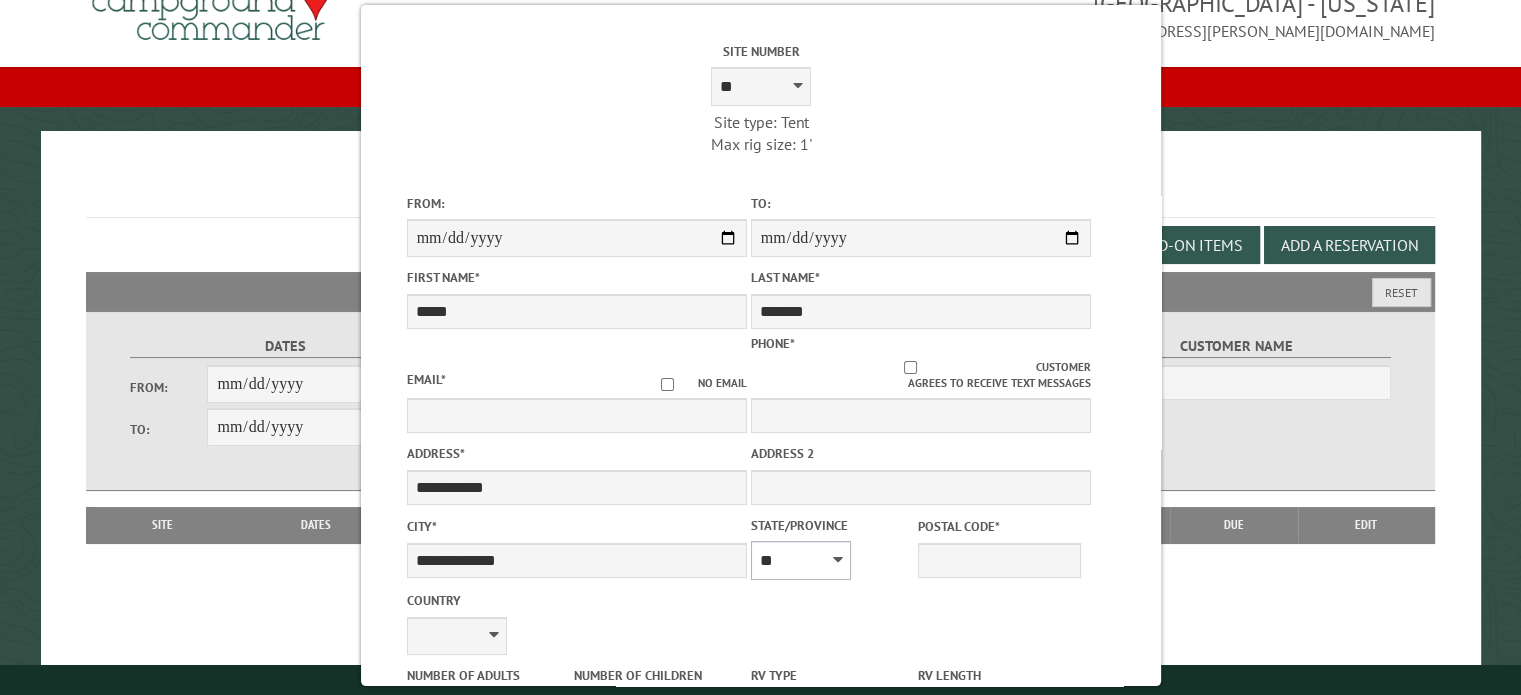 click on "** ** ** ** ** ** ** ** ** ** ** ** ** ** ** ** ** ** ** ** ** ** ** ** ** ** ** ** ** ** ** ** ** ** ** ** ** ** ** ** ** ** ** ** ** ** ** ** ** ** ** ** ** ** ** ** ** ** ** ** ** ** ** **" at bounding box center [800, 560] 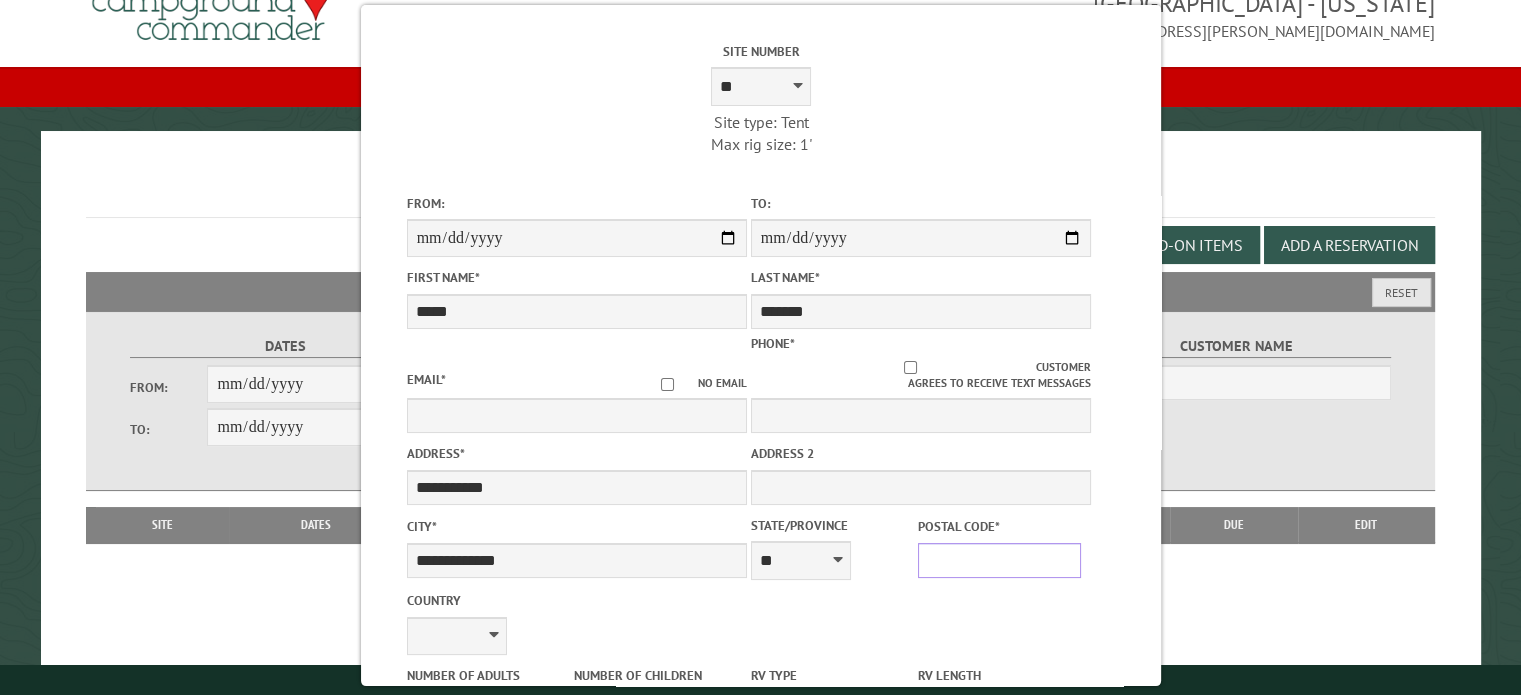 click on "Postal Code *" at bounding box center [999, 560] 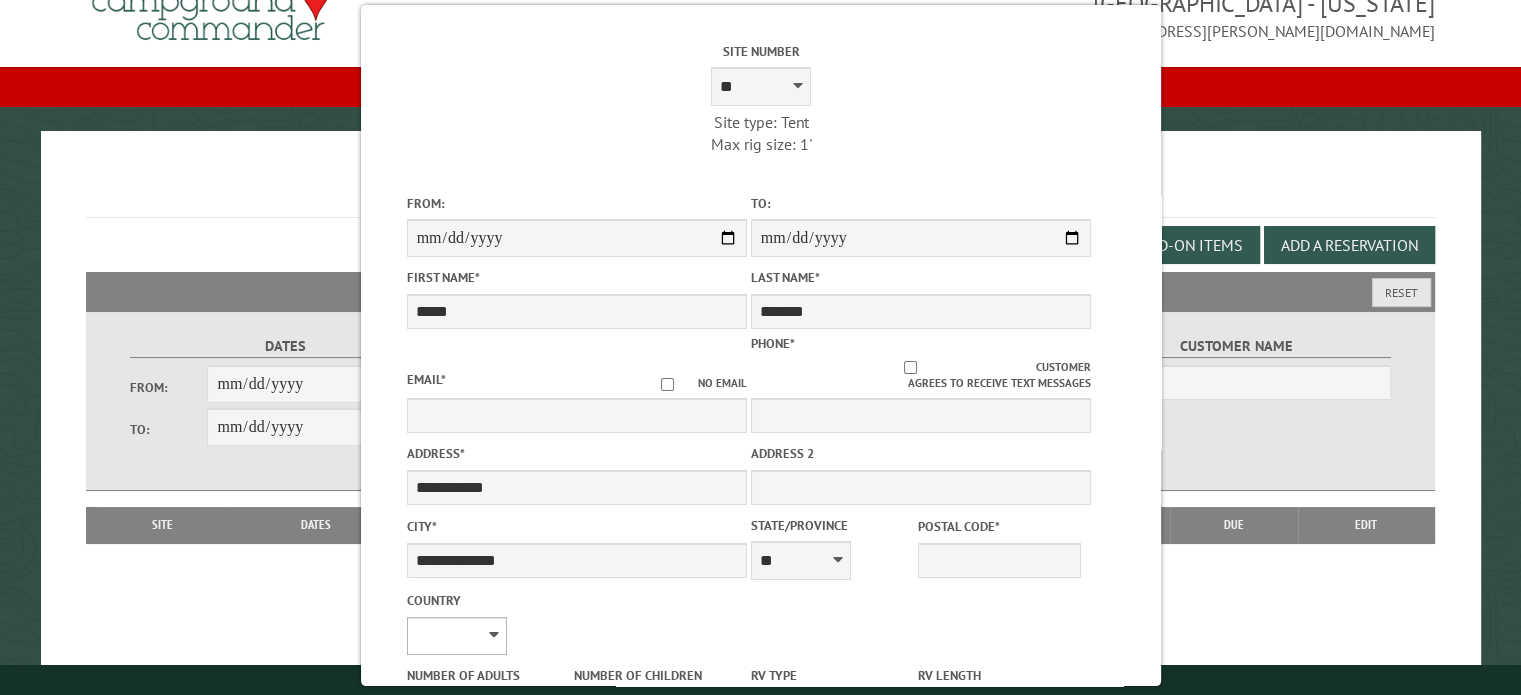 click on "**********" at bounding box center (456, 636) 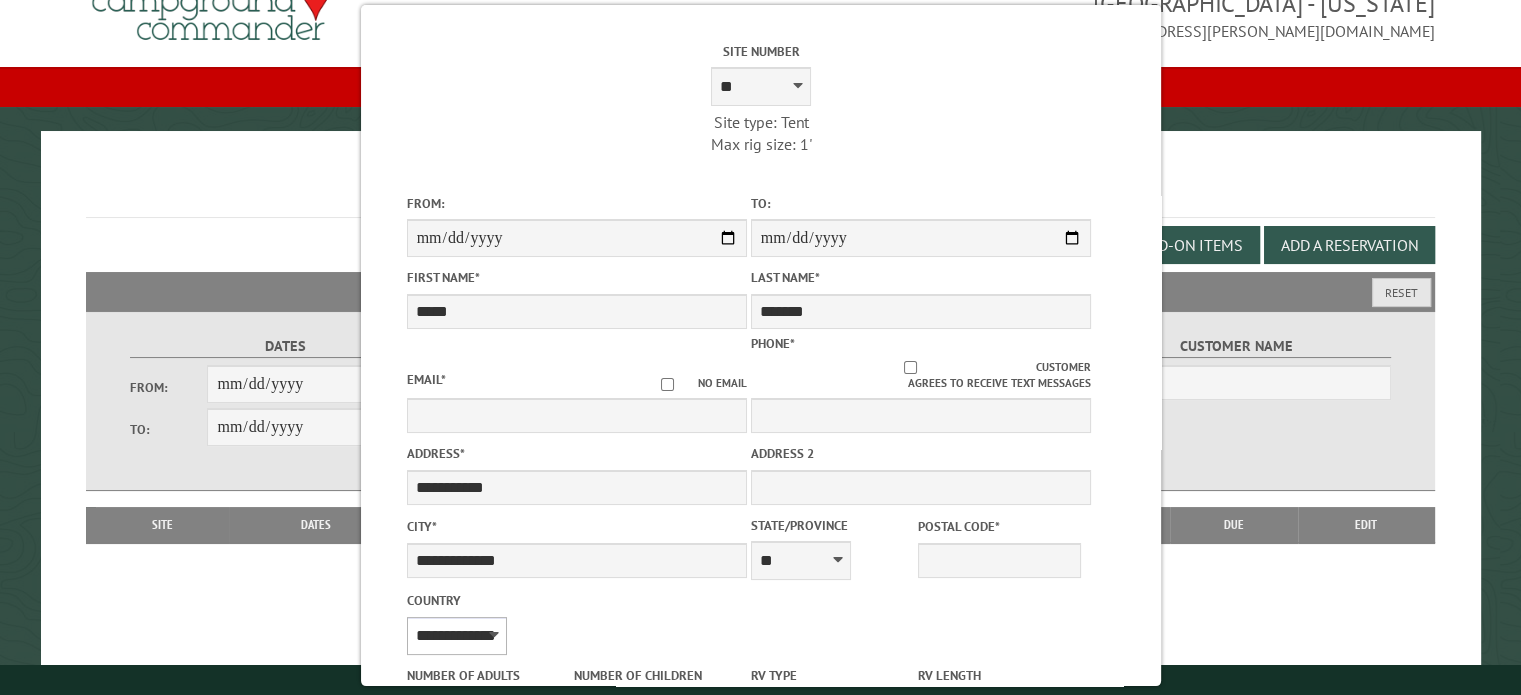 click on "**********" at bounding box center (456, 636) 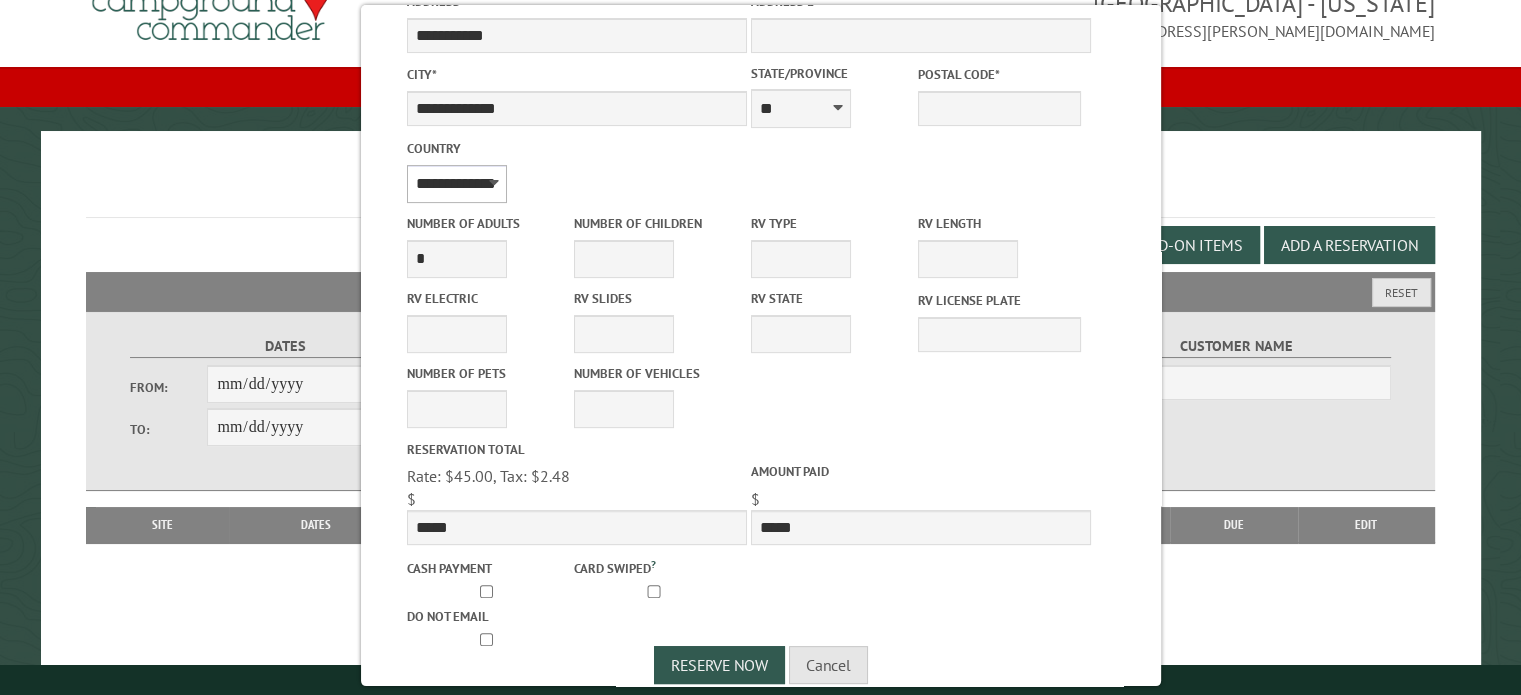 scroll, scrollTop: 537, scrollLeft: 0, axis: vertical 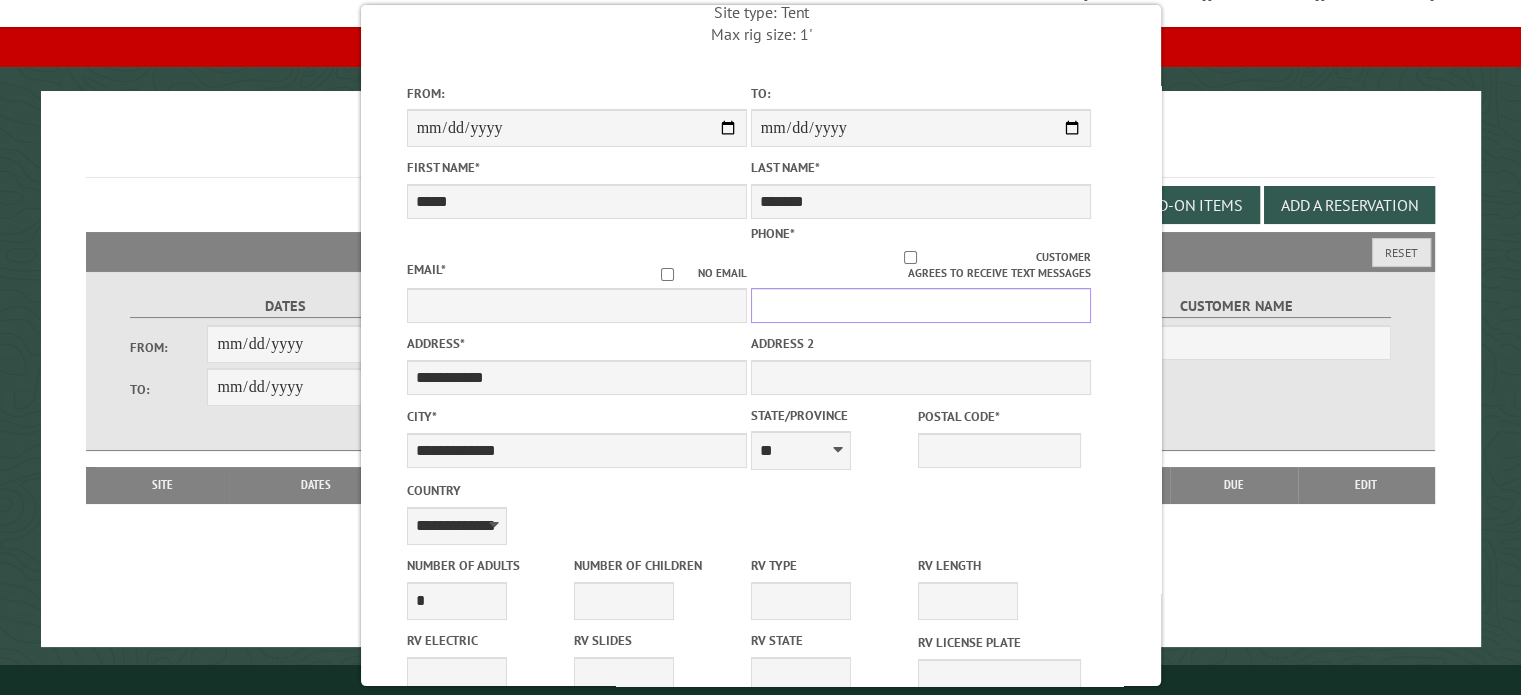 click on "Phone *" at bounding box center (920, 305) 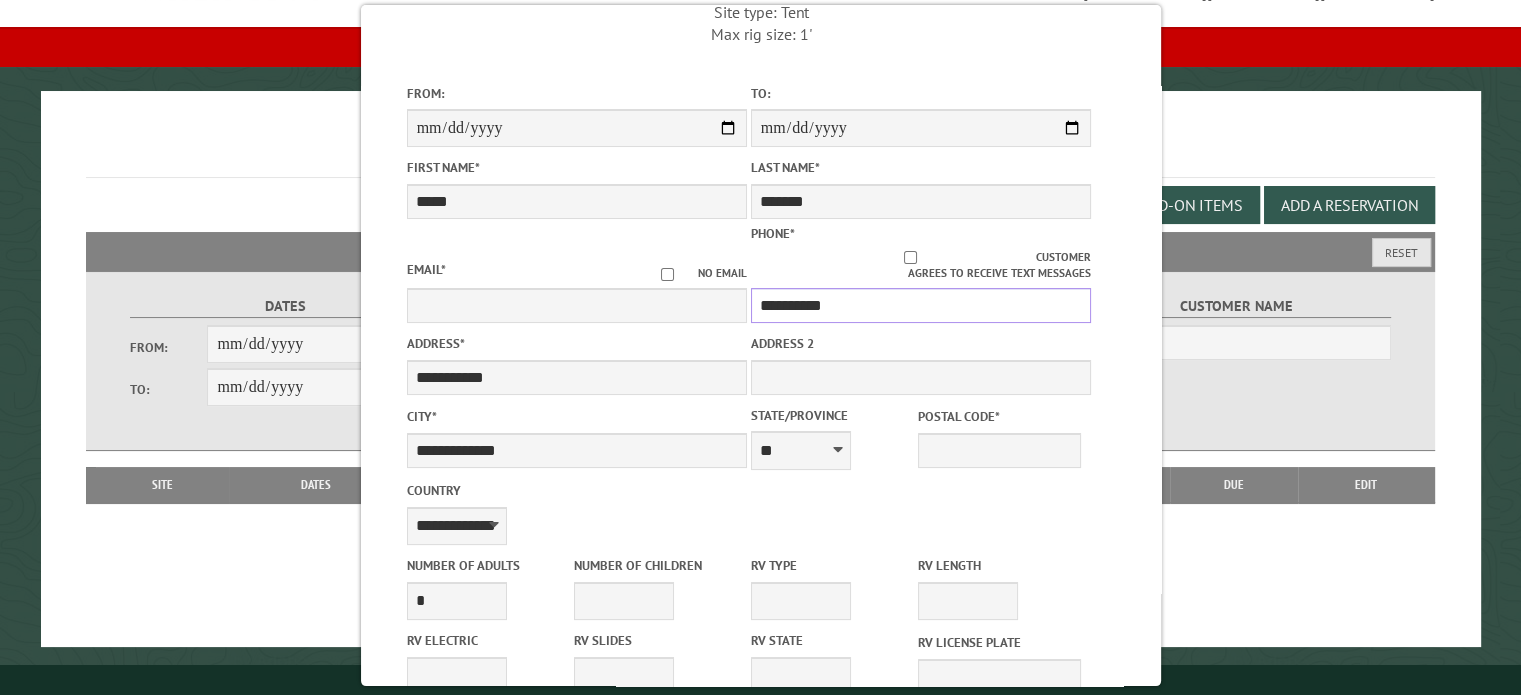 type on "**********" 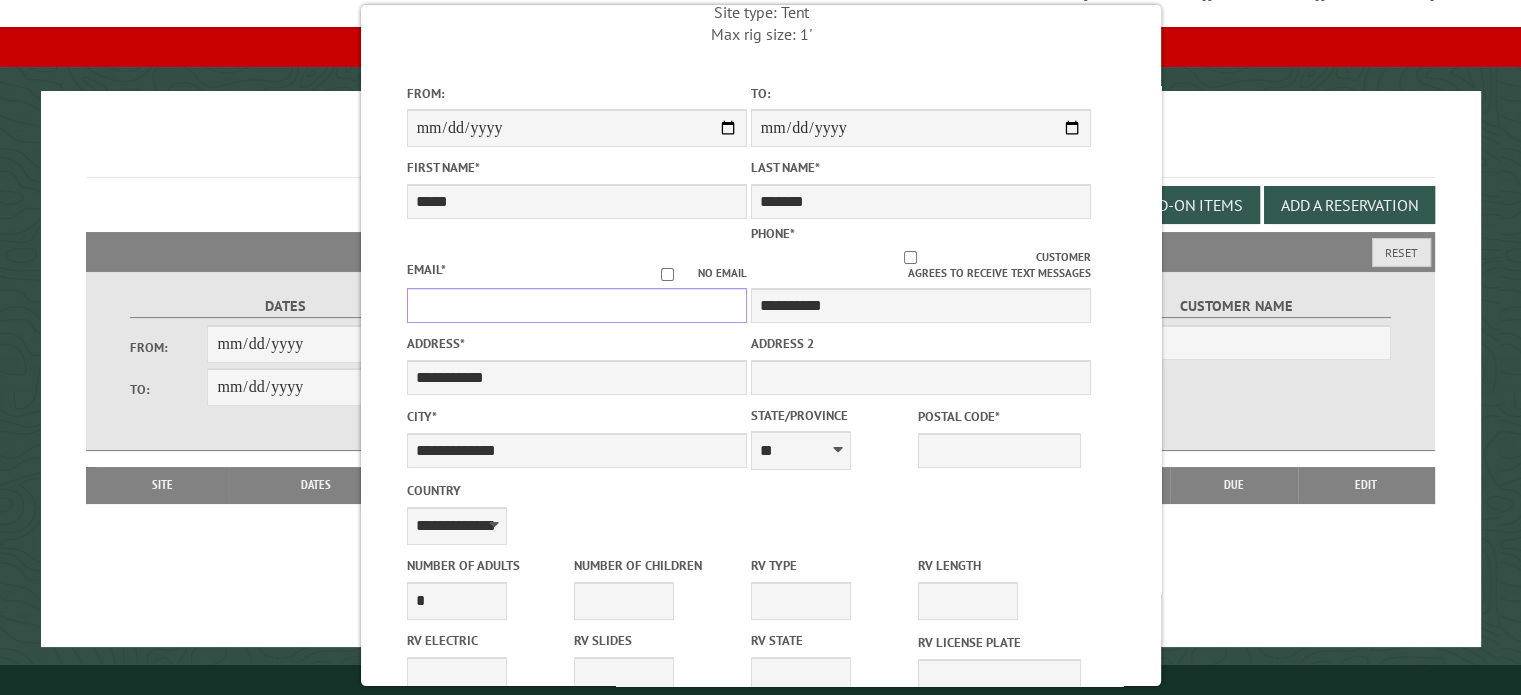 click on "Email *" at bounding box center [576, 305] 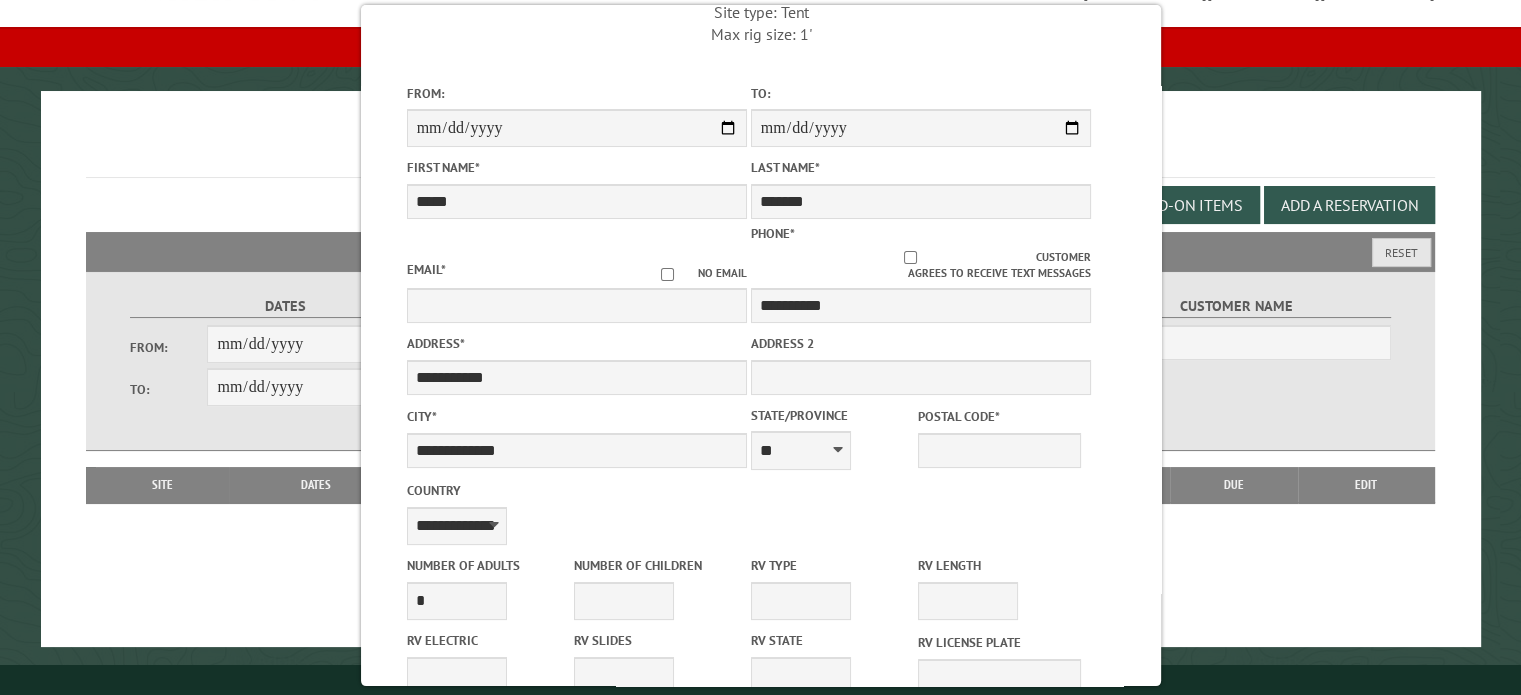 click on "**********" at bounding box center [760, 351] 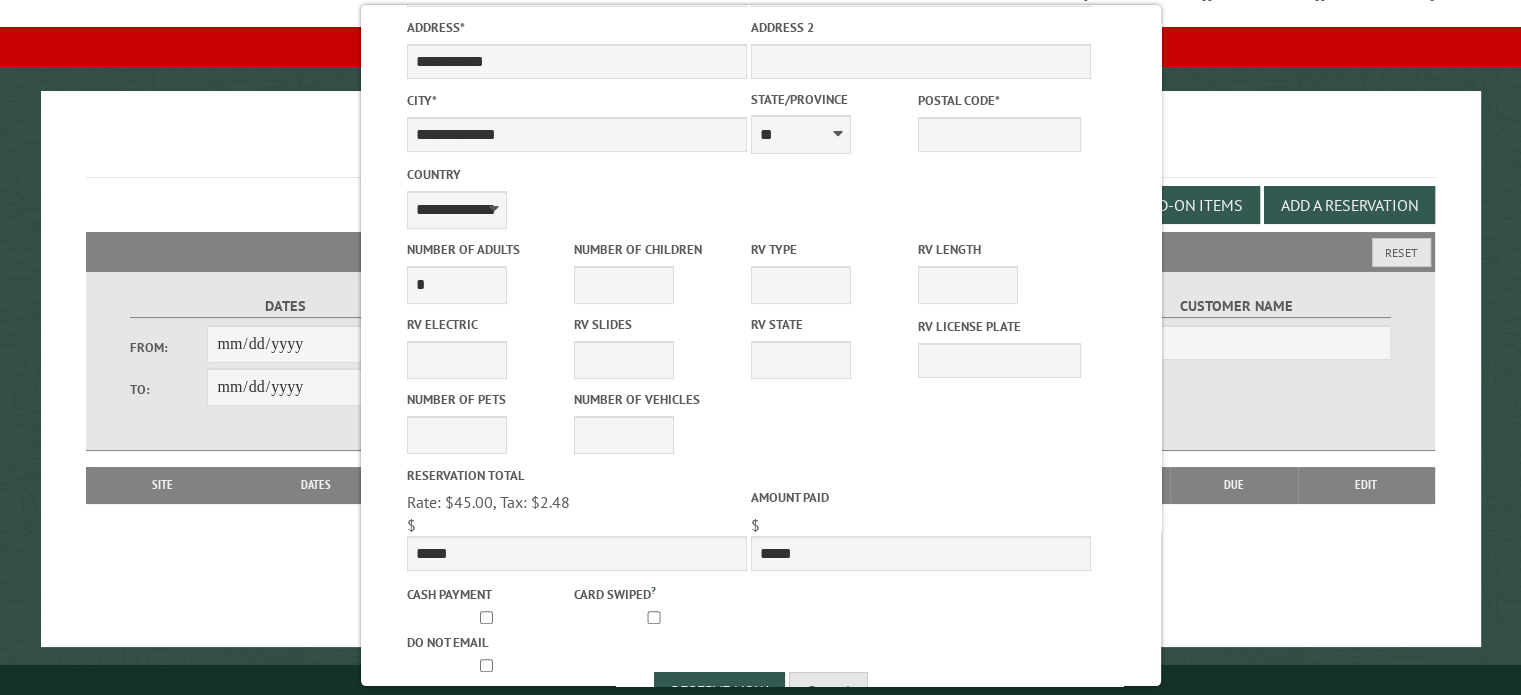 scroll, scrollTop: 537, scrollLeft: 0, axis: vertical 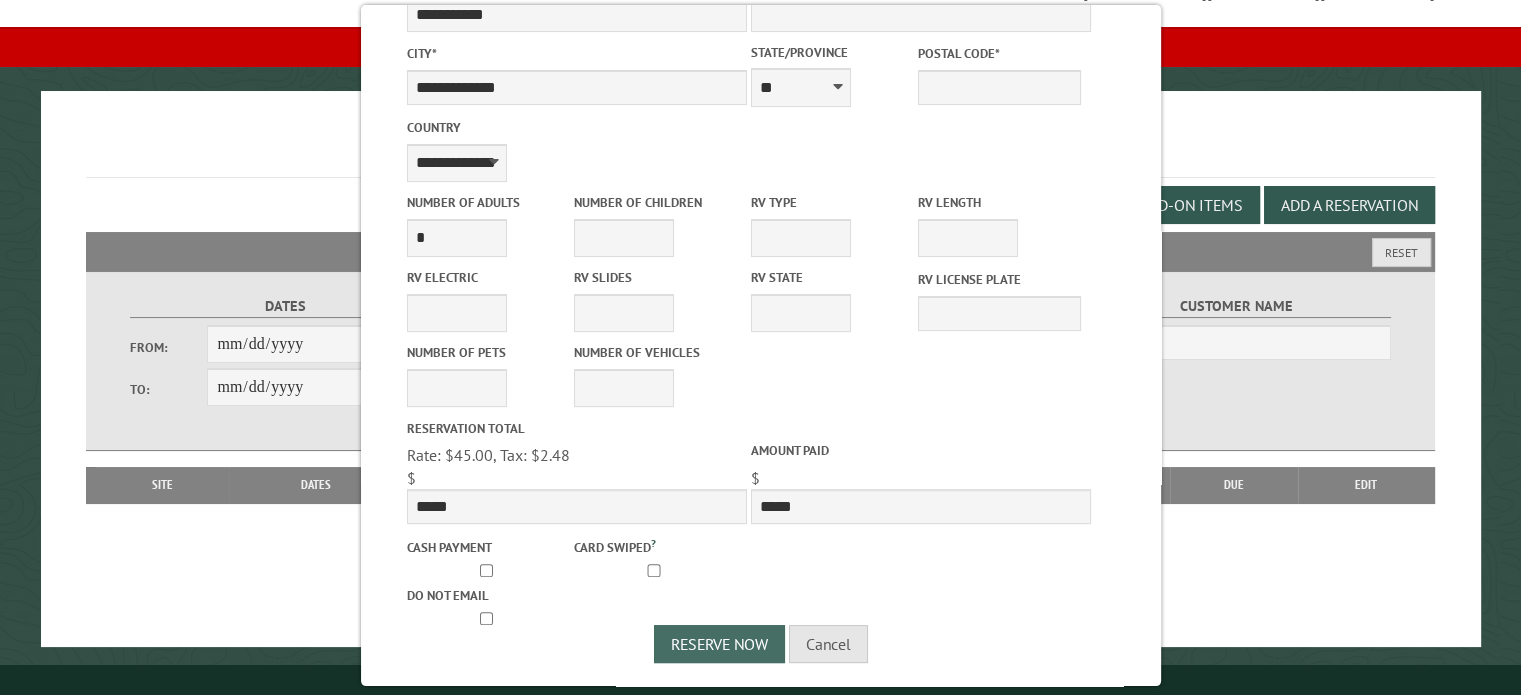 click on "Reserve Now" at bounding box center [719, 644] 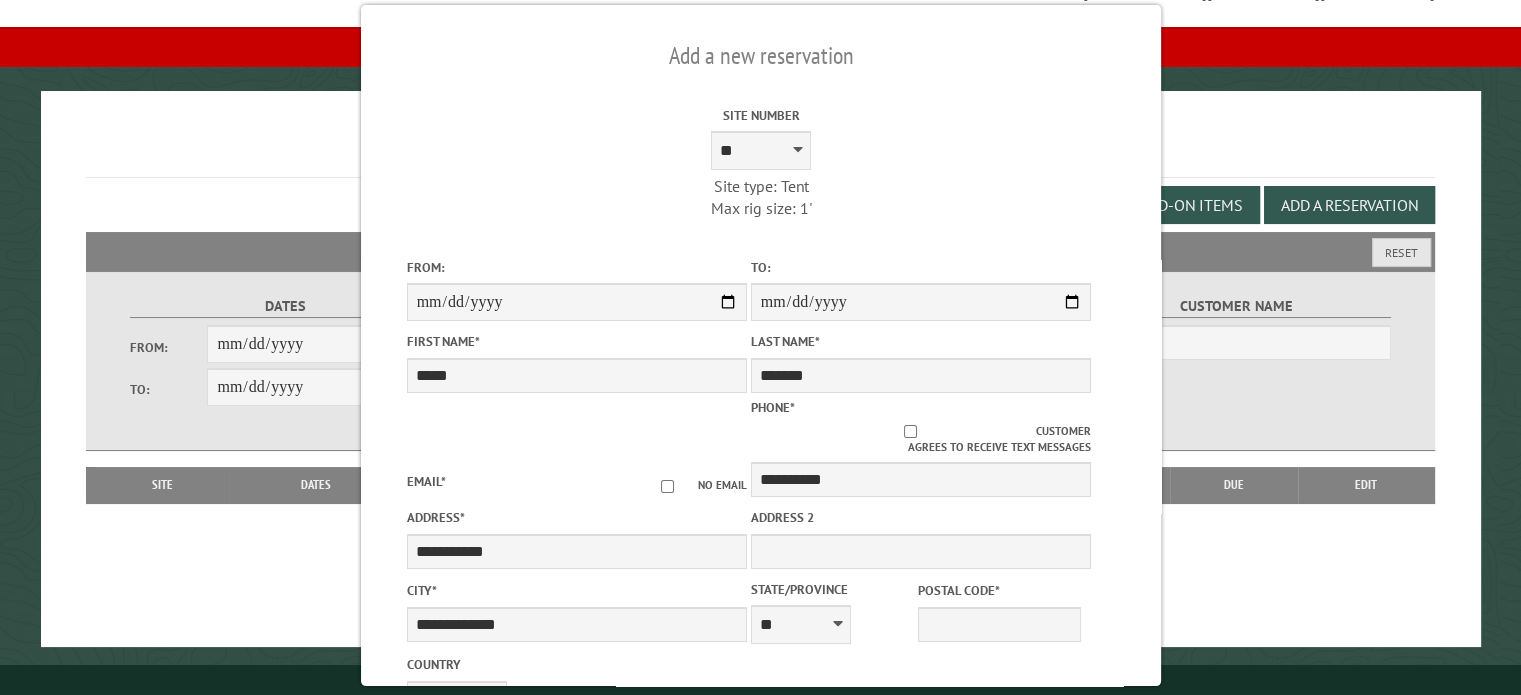 scroll, scrollTop: 501, scrollLeft: 0, axis: vertical 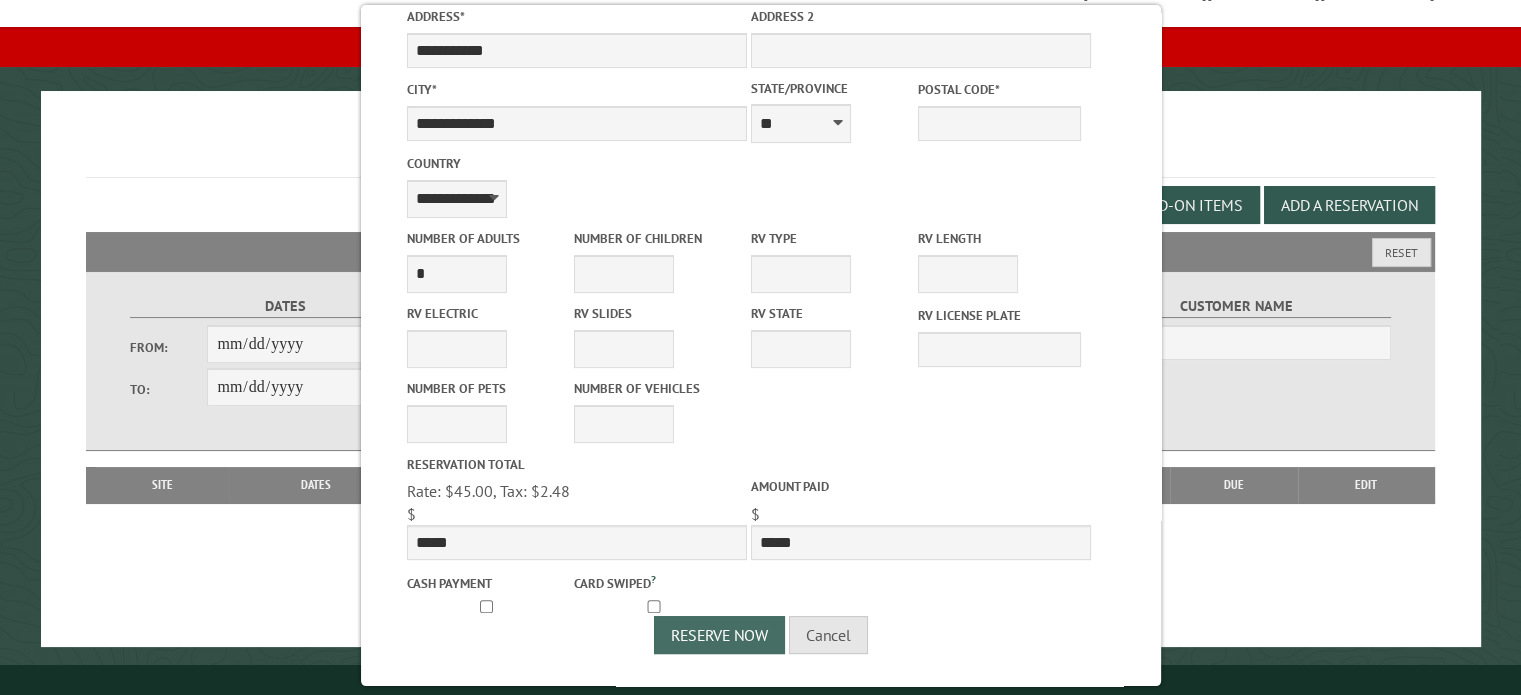 click on "Reserve Now" at bounding box center [719, 635] 